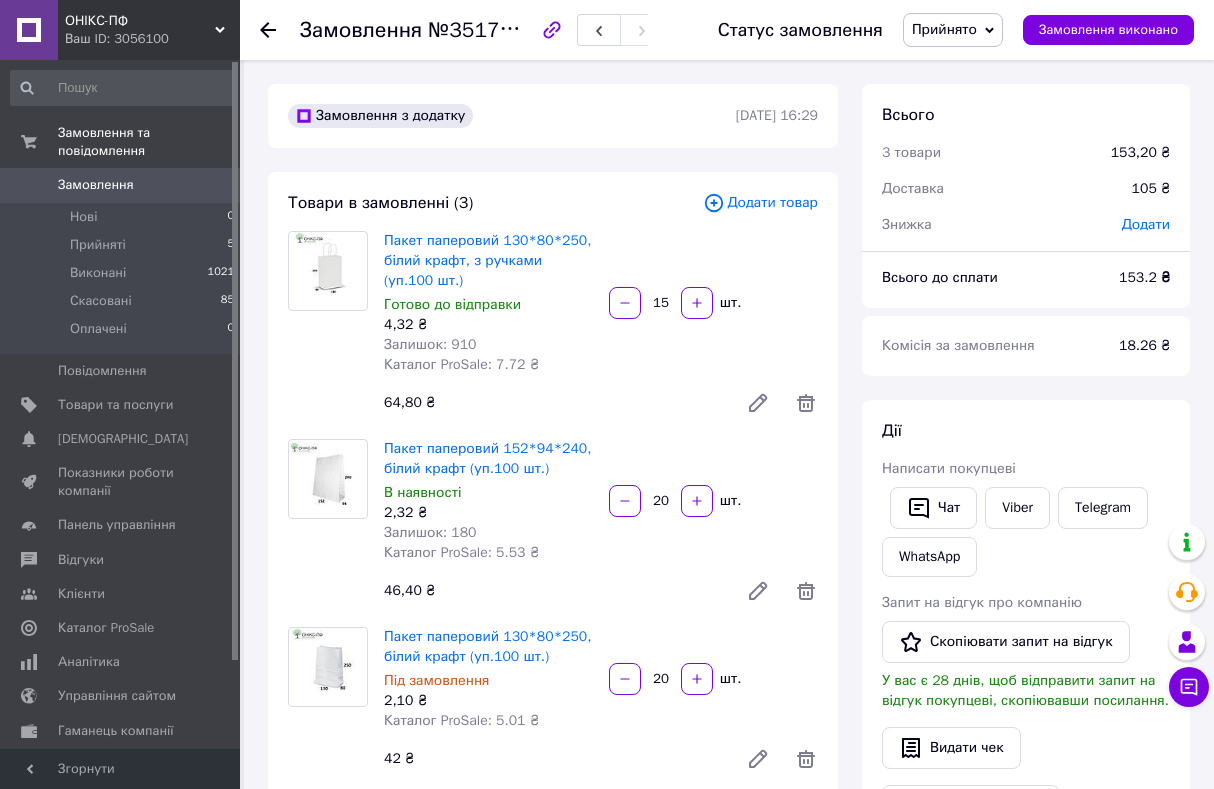 scroll, scrollTop: 720, scrollLeft: 0, axis: vertical 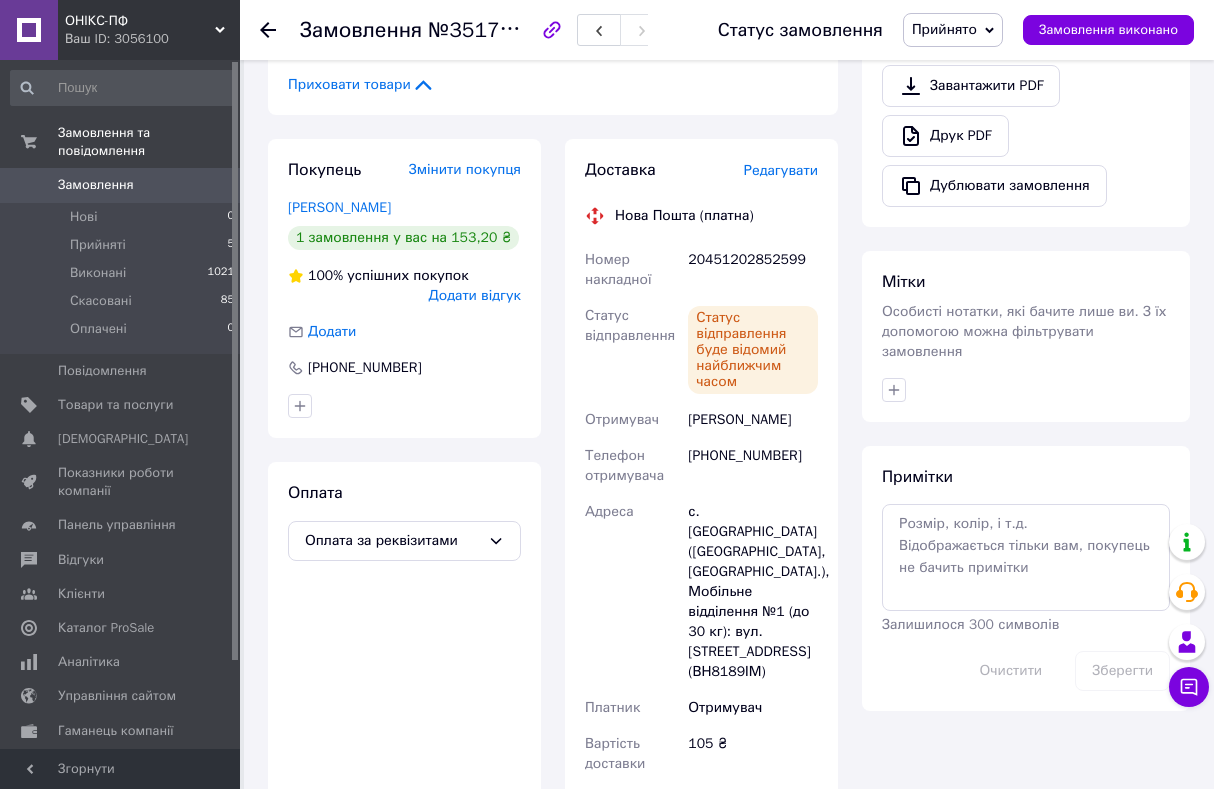 click 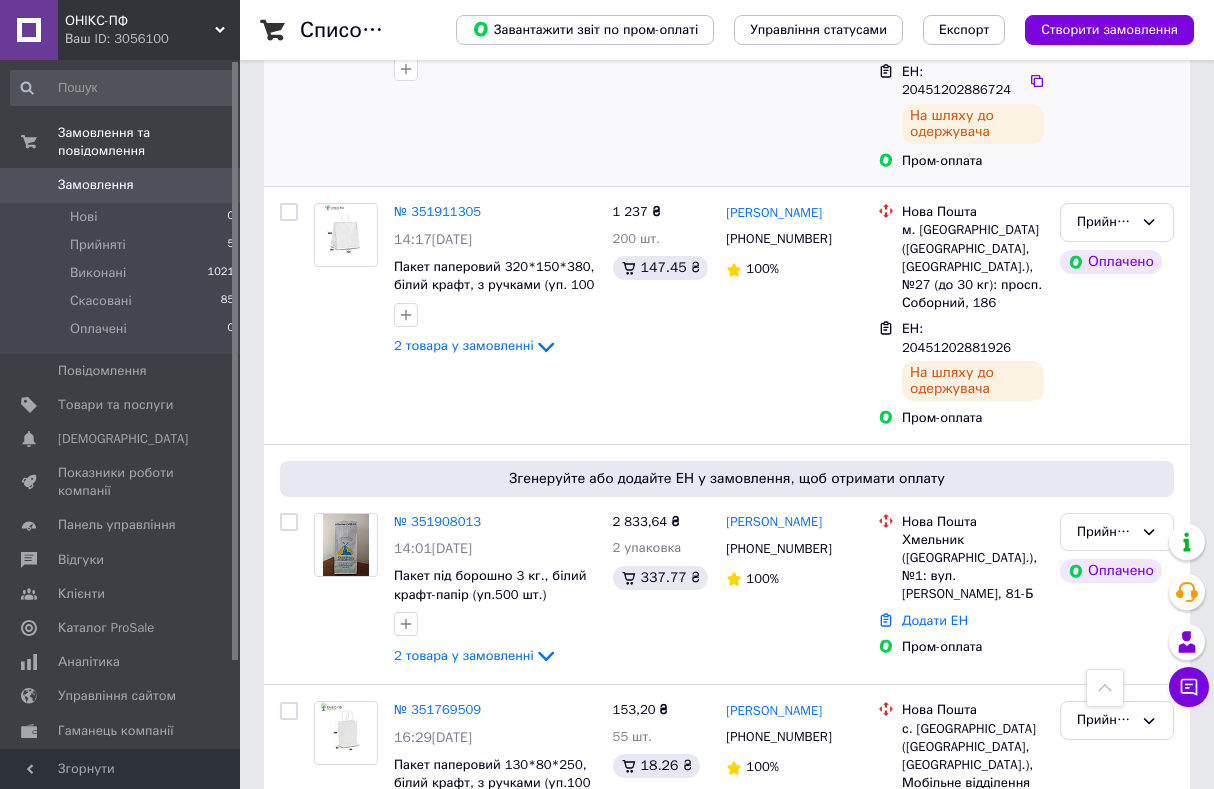 scroll, scrollTop: 600, scrollLeft: 0, axis: vertical 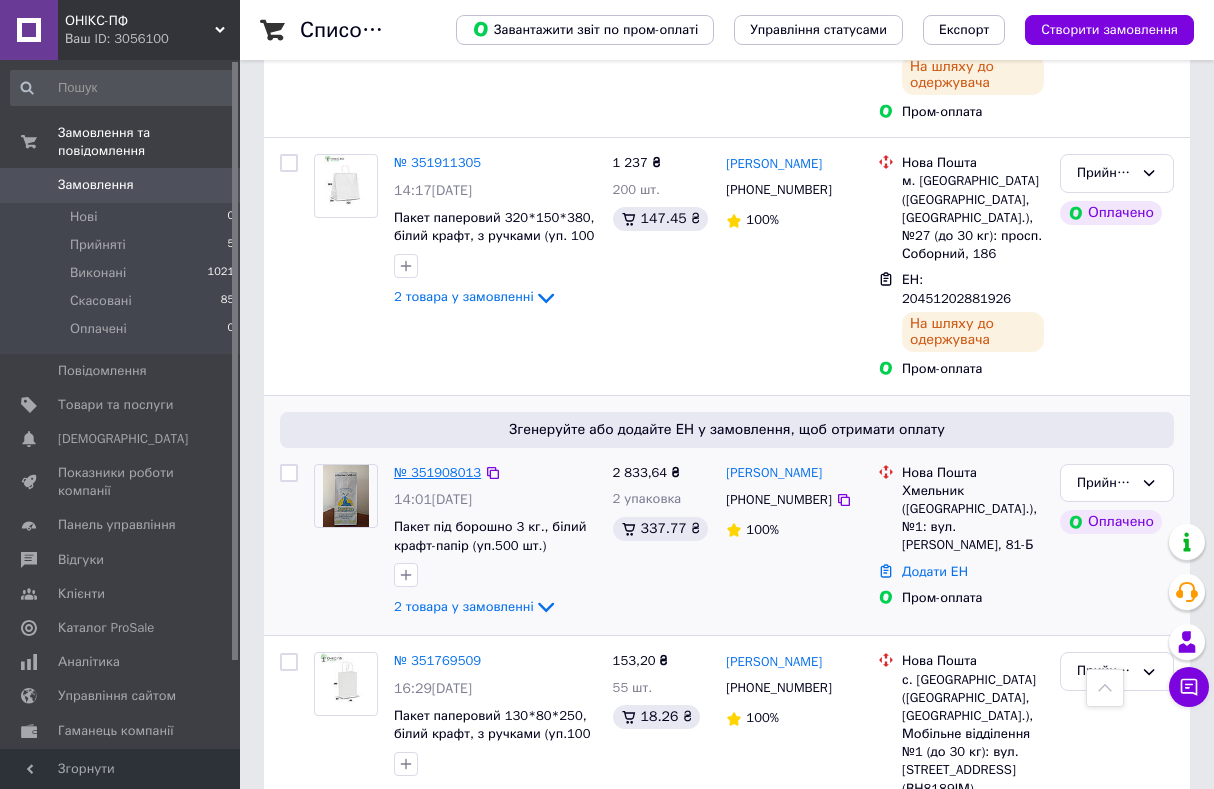 click on "№ 351908013" at bounding box center (437, 472) 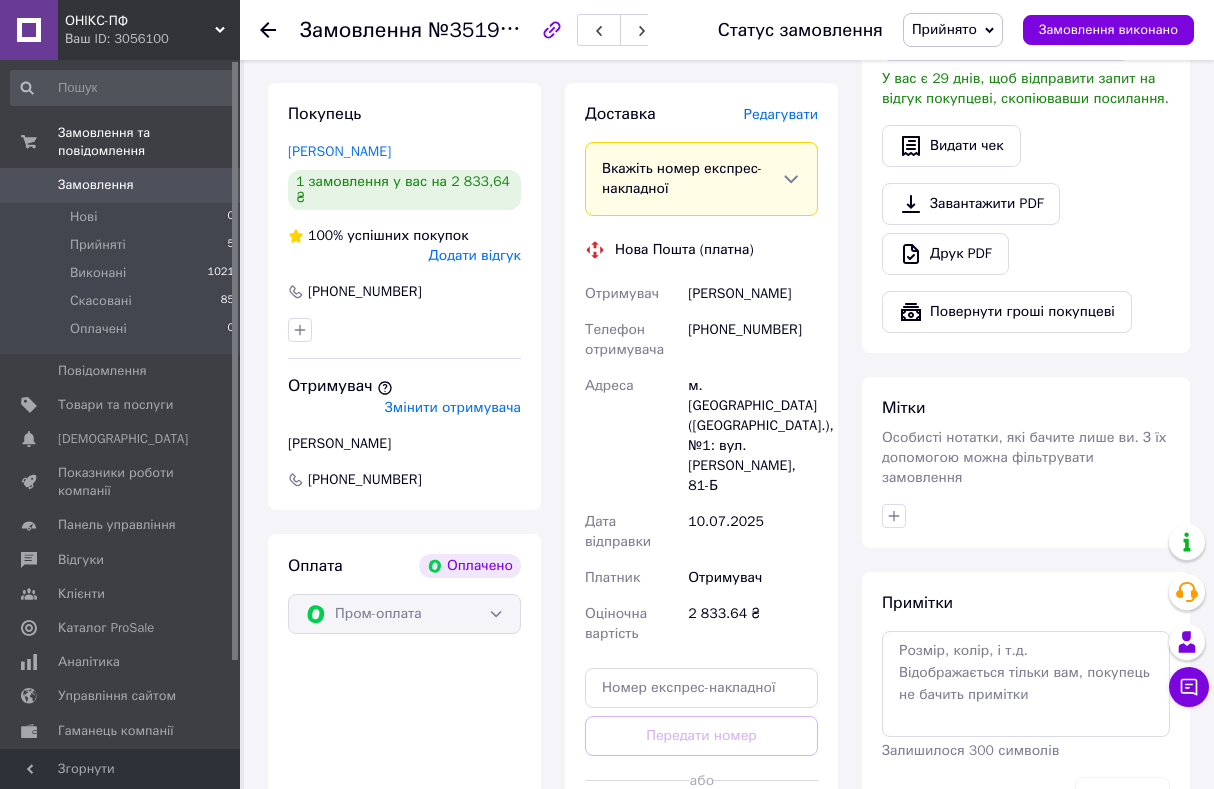 scroll, scrollTop: 800, scrollLeft: 0, axis: vertical 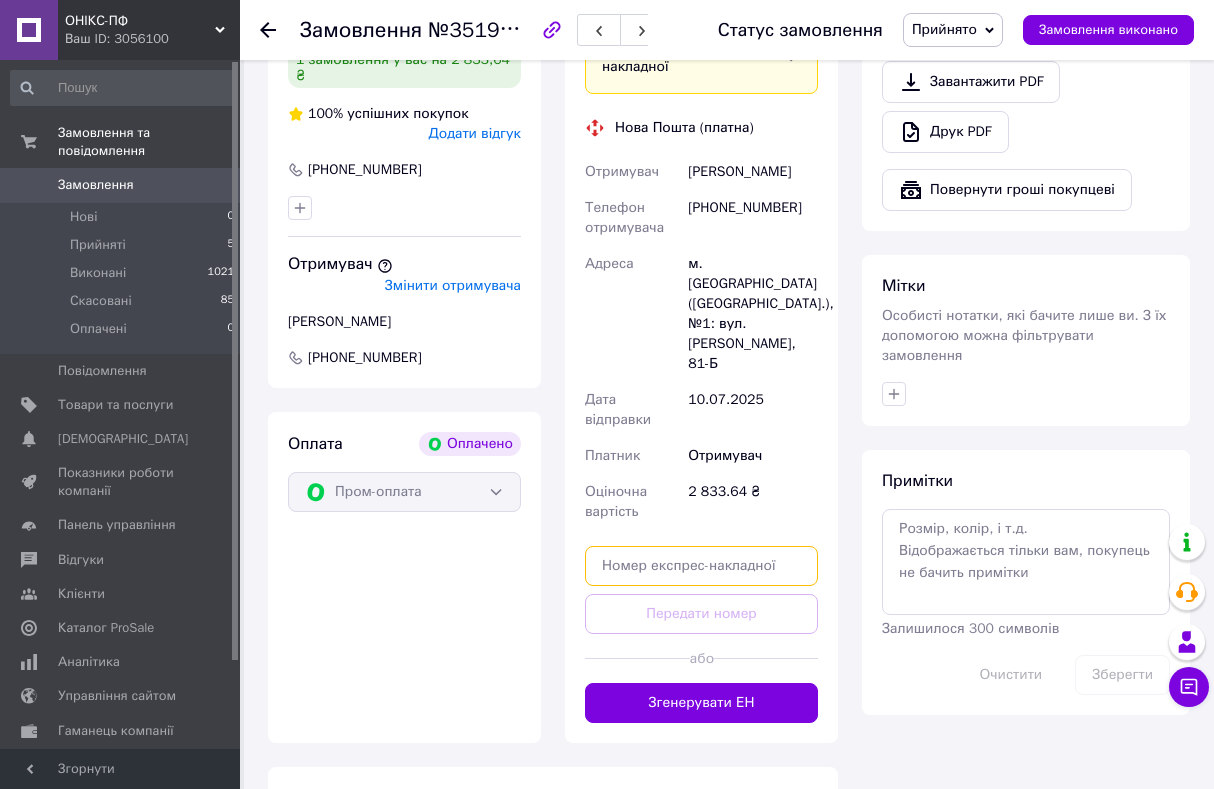click at bounding box center [701, 566] 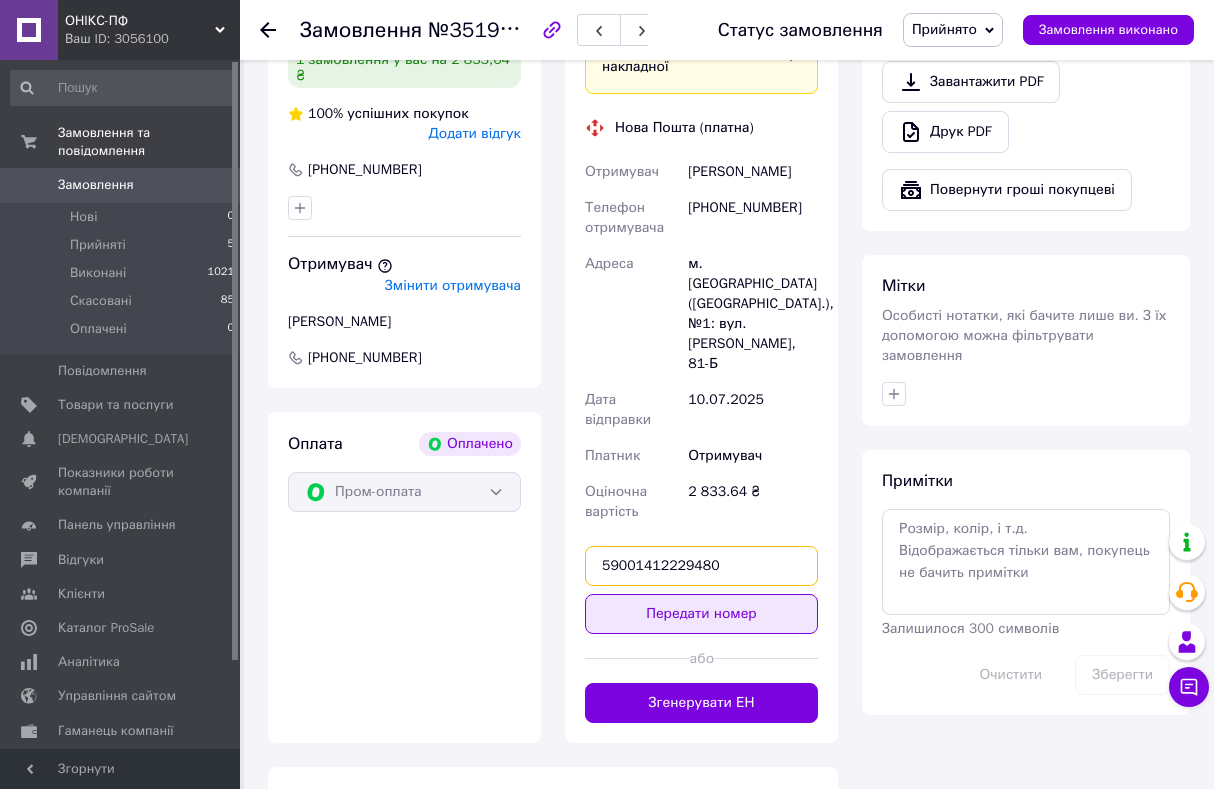 type on "59001412229480" 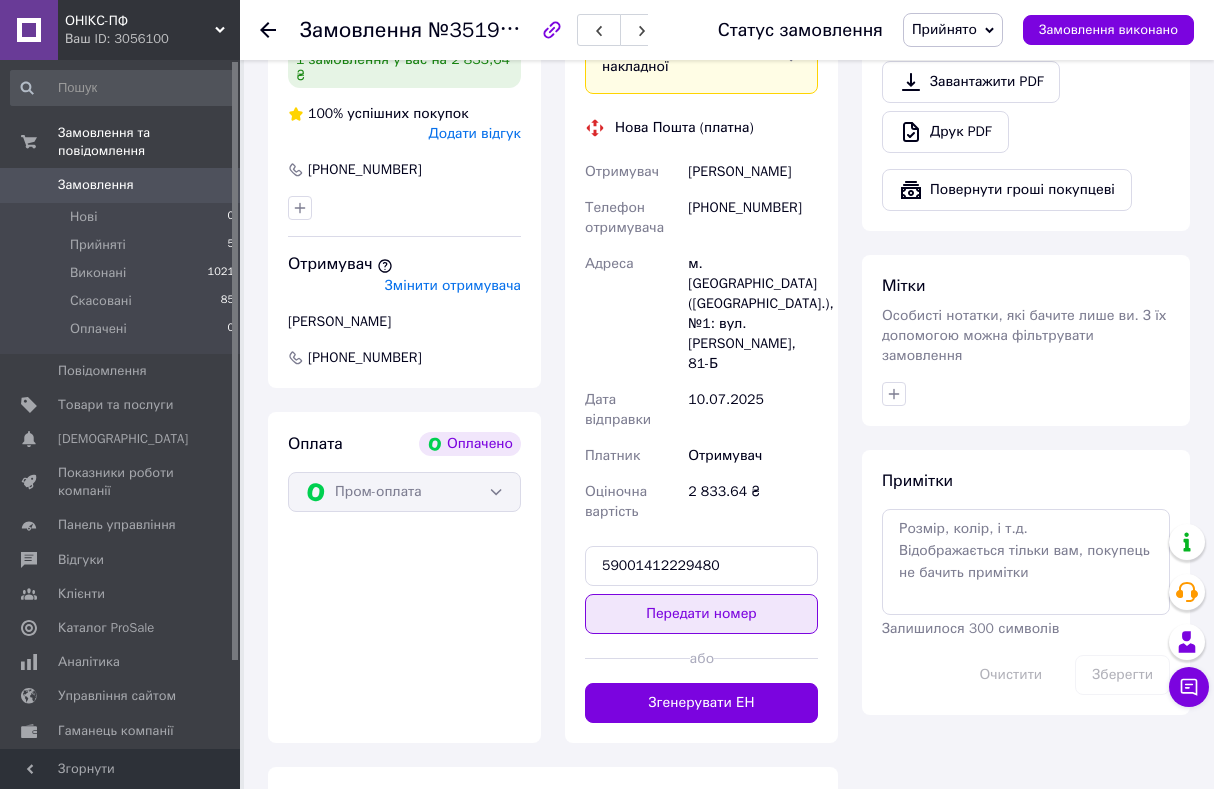 click on "Передати номер" at bounding box center [701, 614] 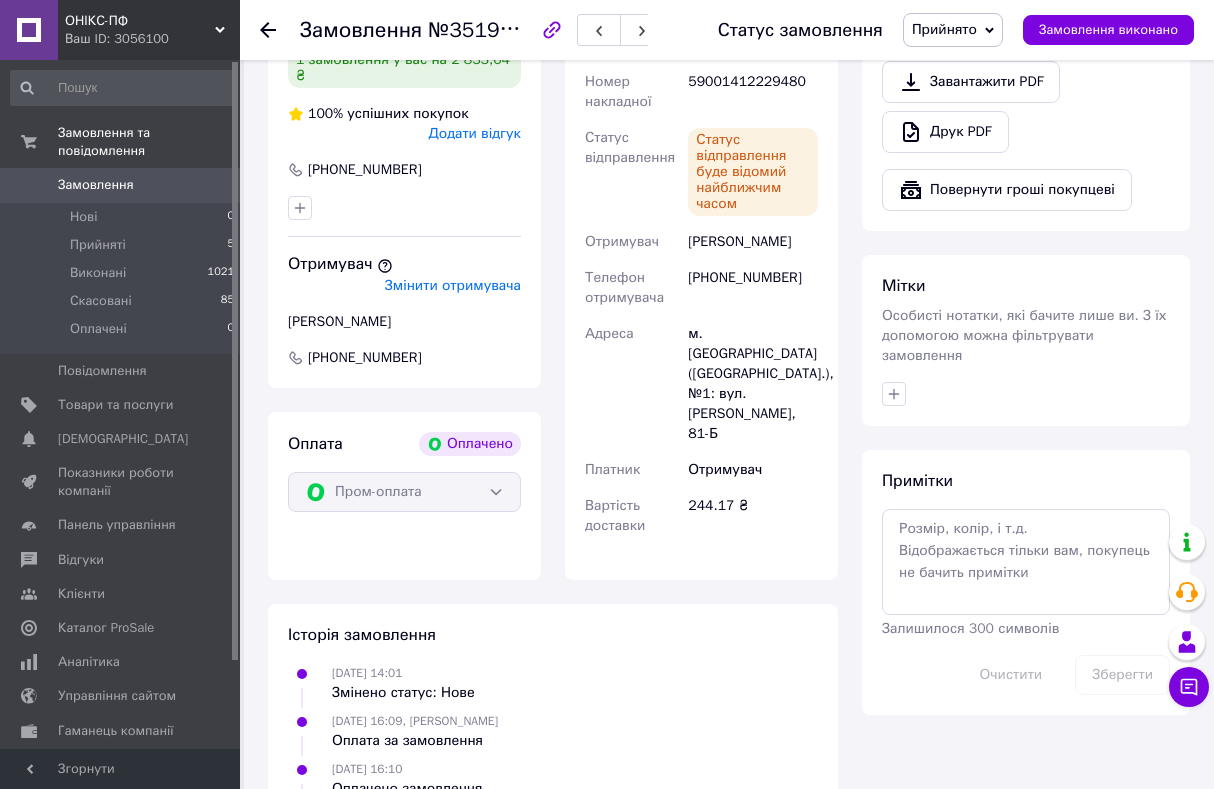 click 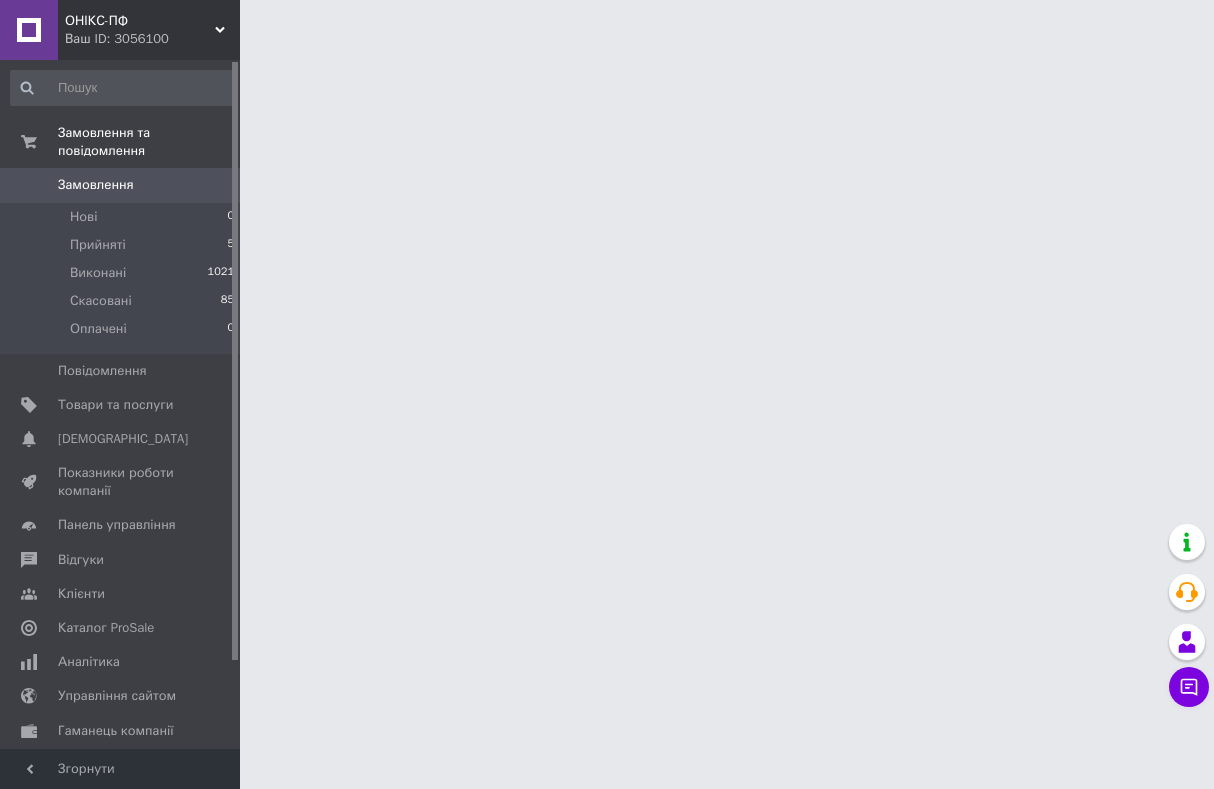 scroll, scrollTop: 0, scrollLeft: 0, axis: both 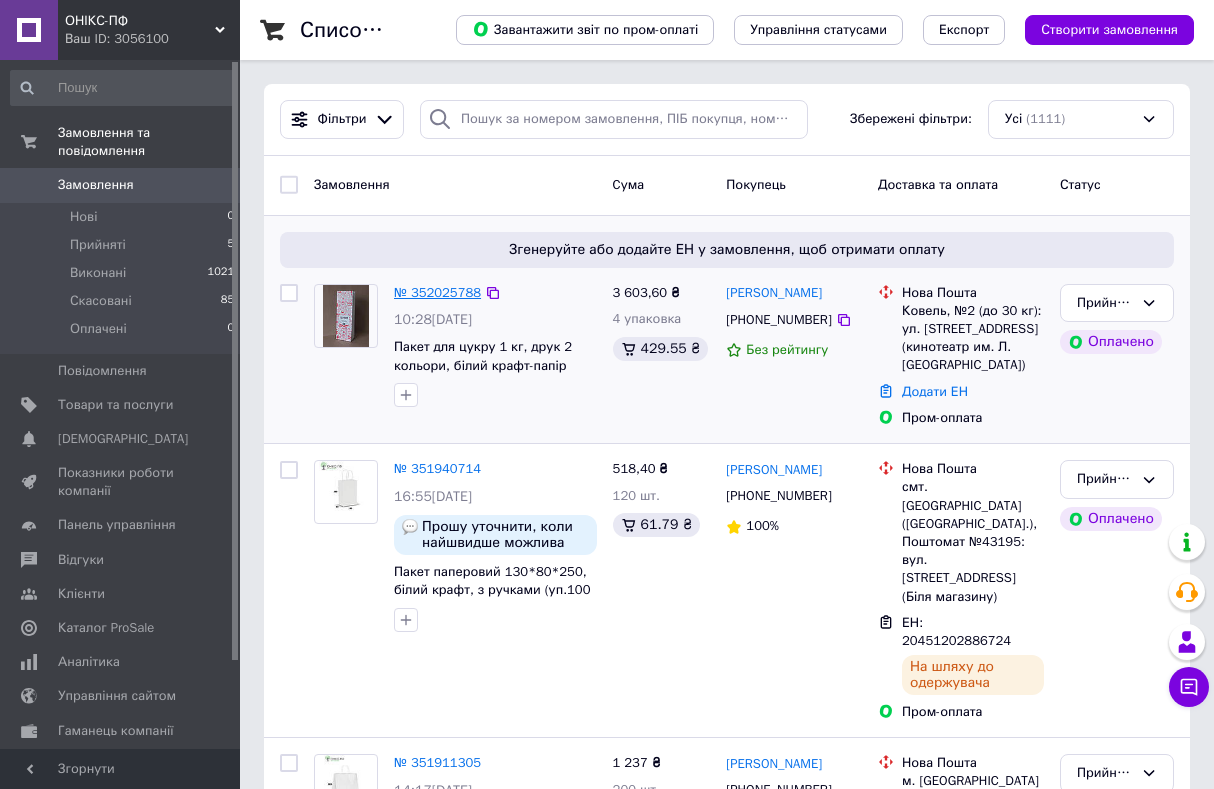 click on "№ 352025788" at bounding box center [437, 292] 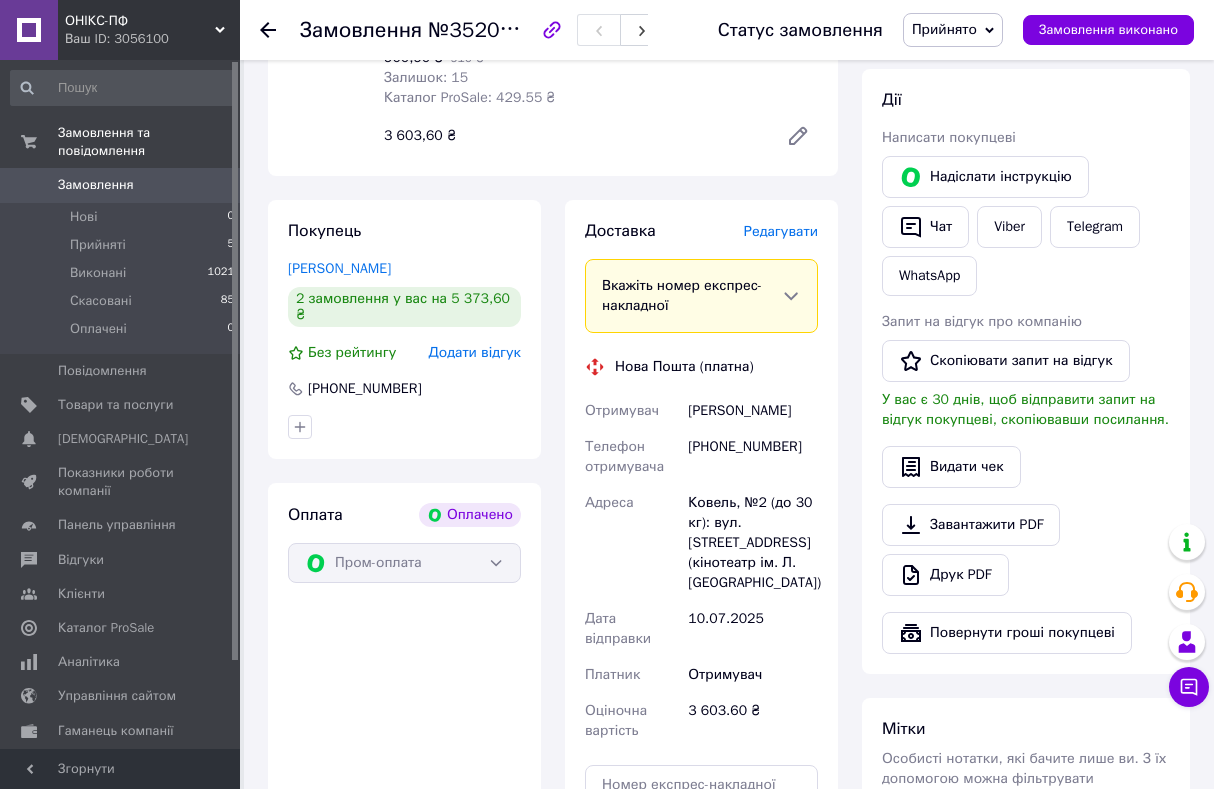 scroll, scrollTop: 500, scrollLeft: 0, axis: vertical 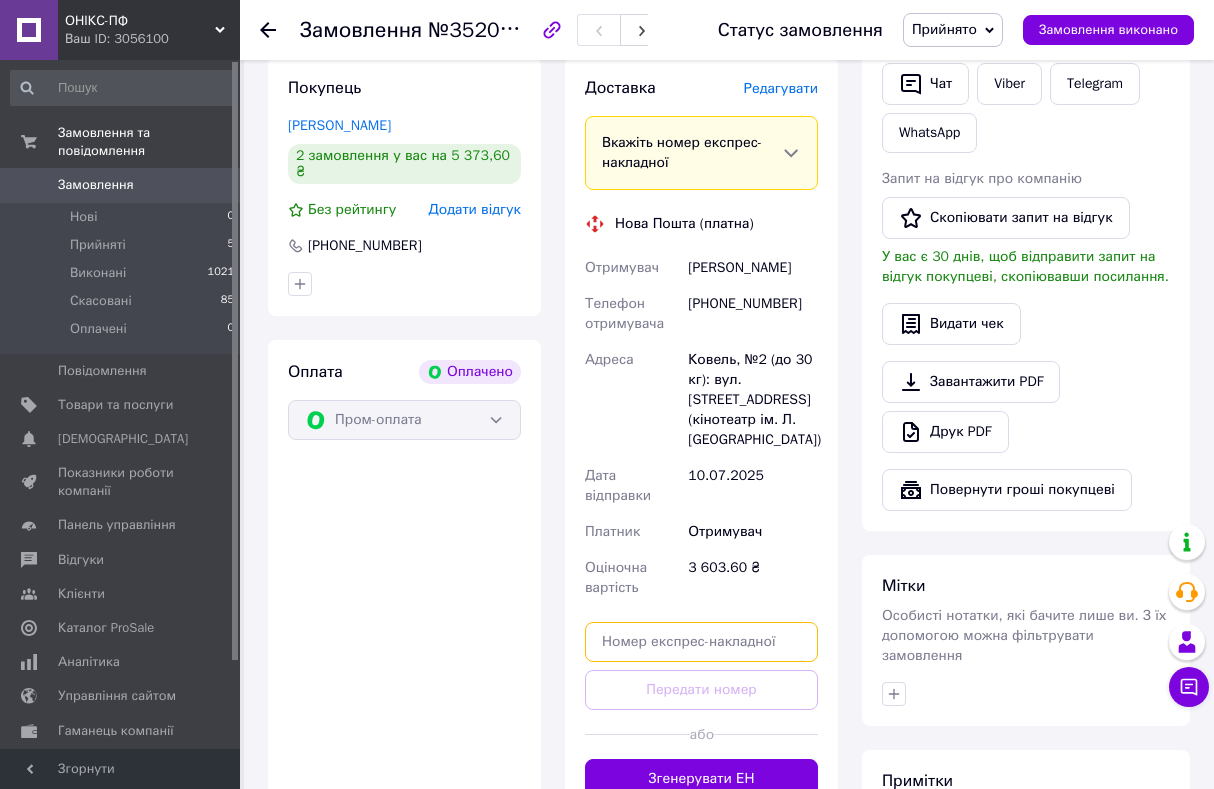 click at bounding box center (701, 642) 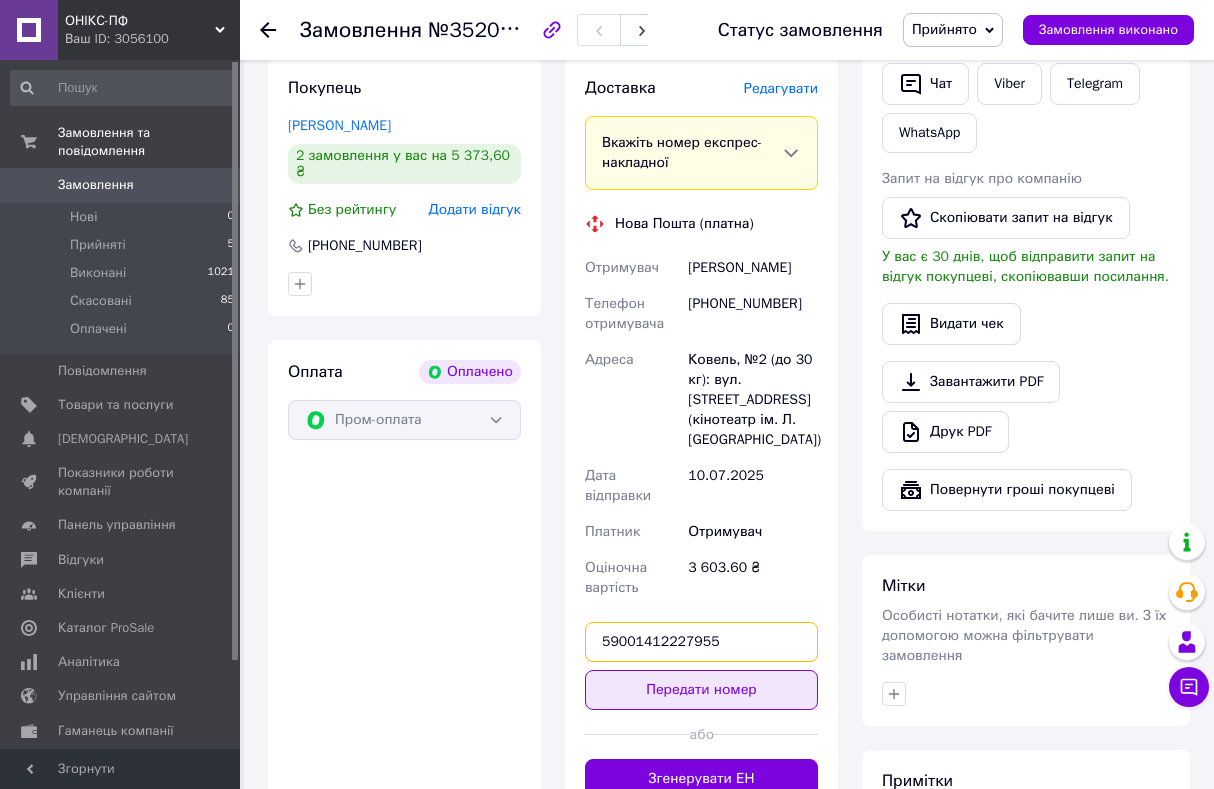 type on "59001412227955" 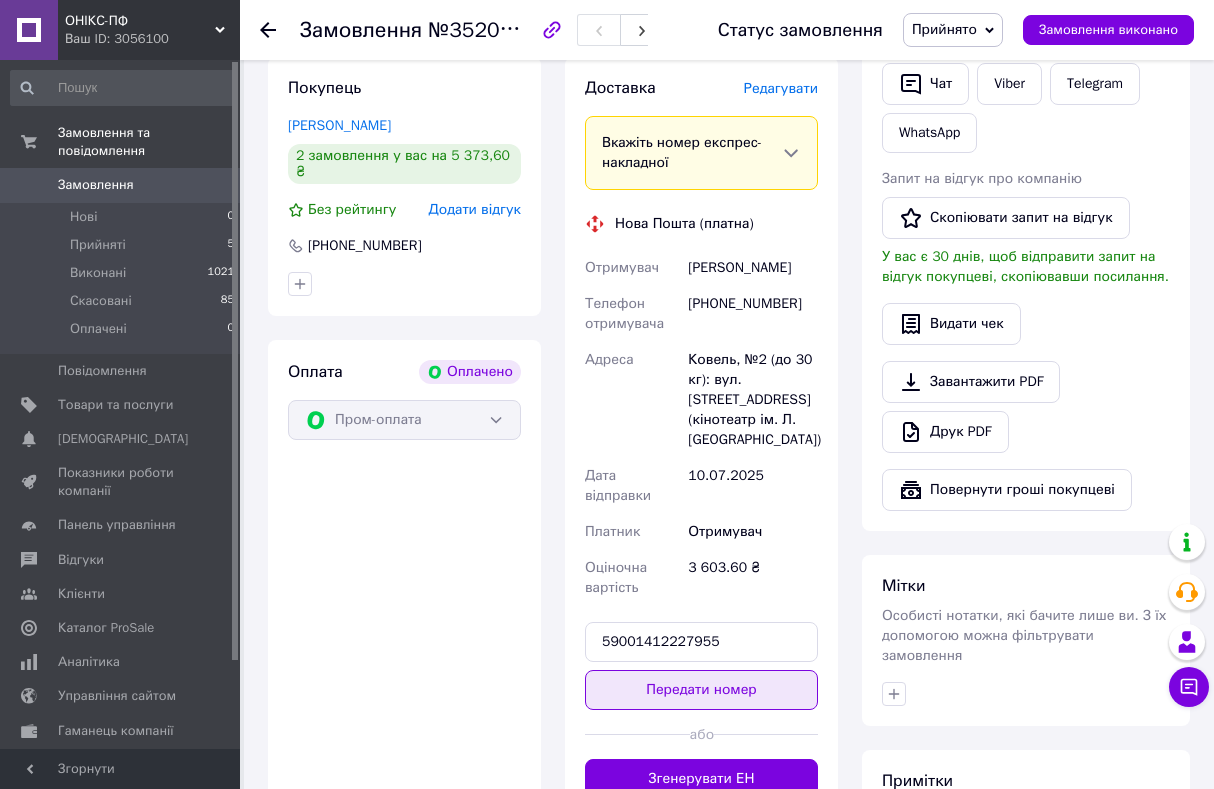 click on "Передати номер" at bounding box center [701, 690] 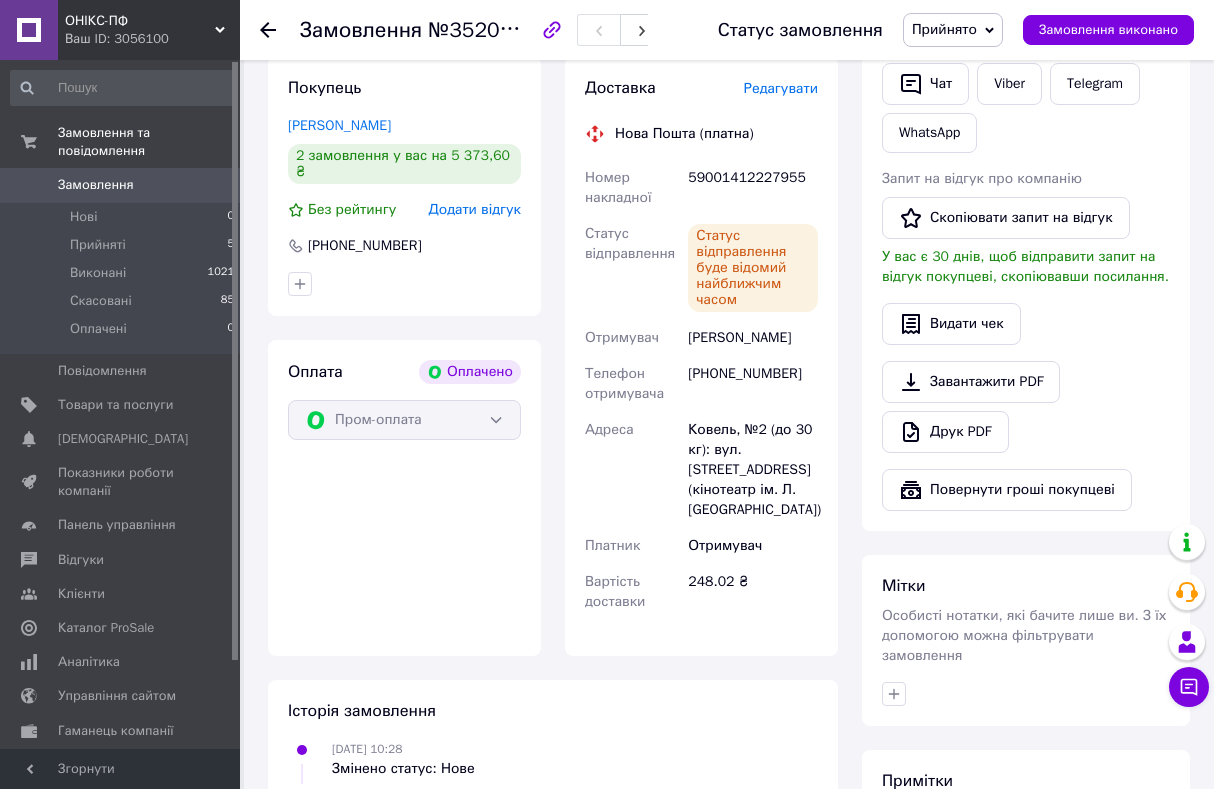 click 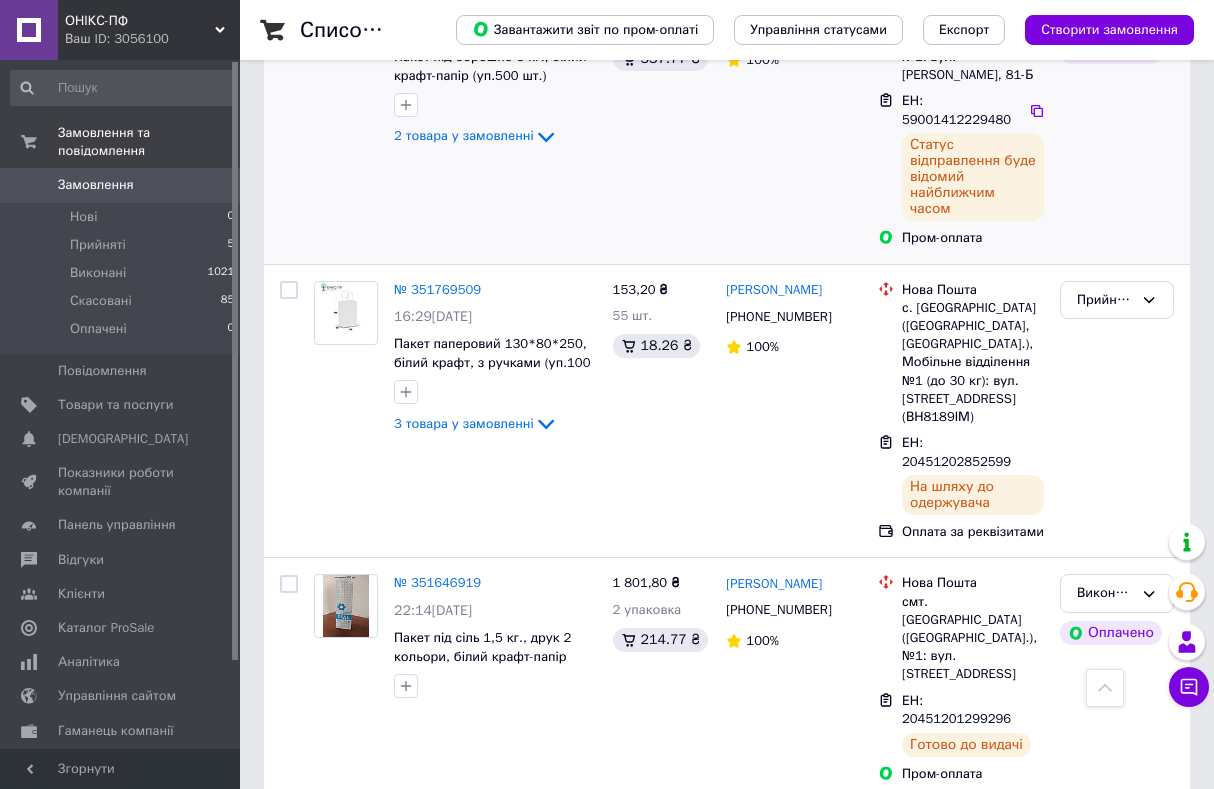 scroll, scrollTop: 1200, scrollLeft: 0, axis: vertical 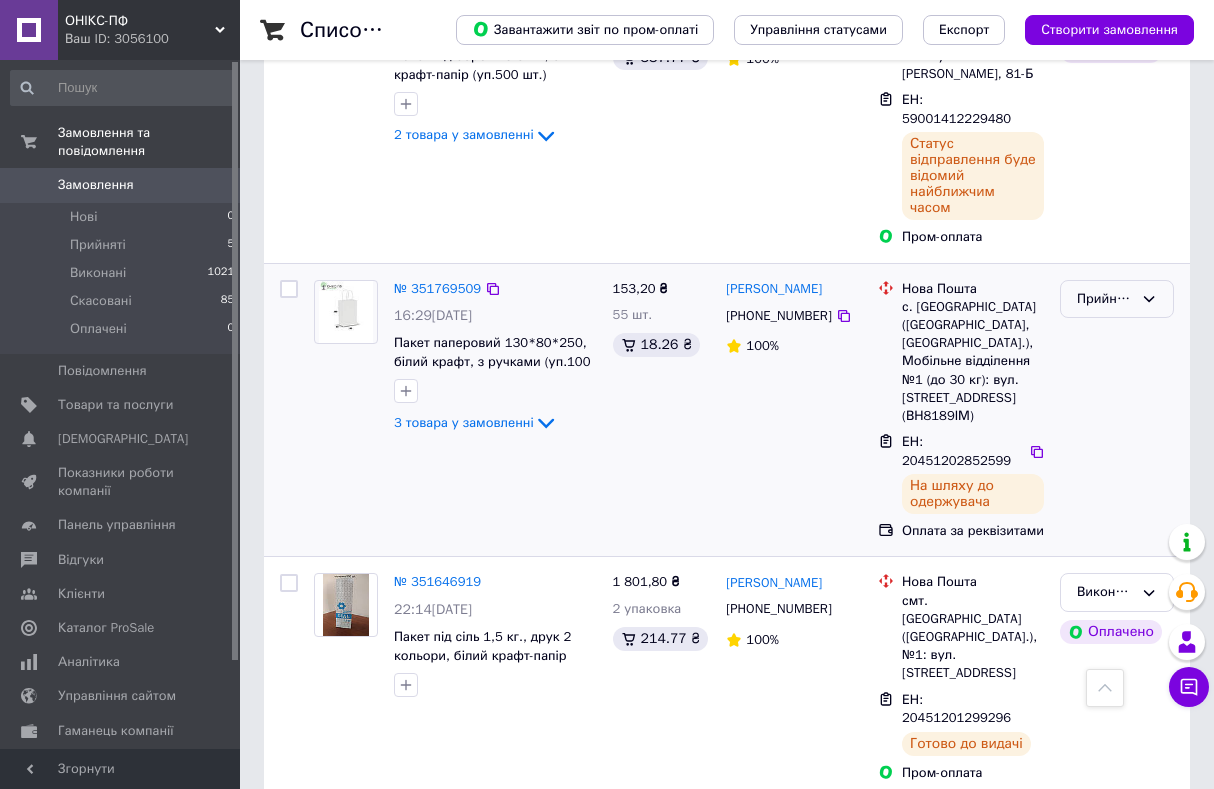 click 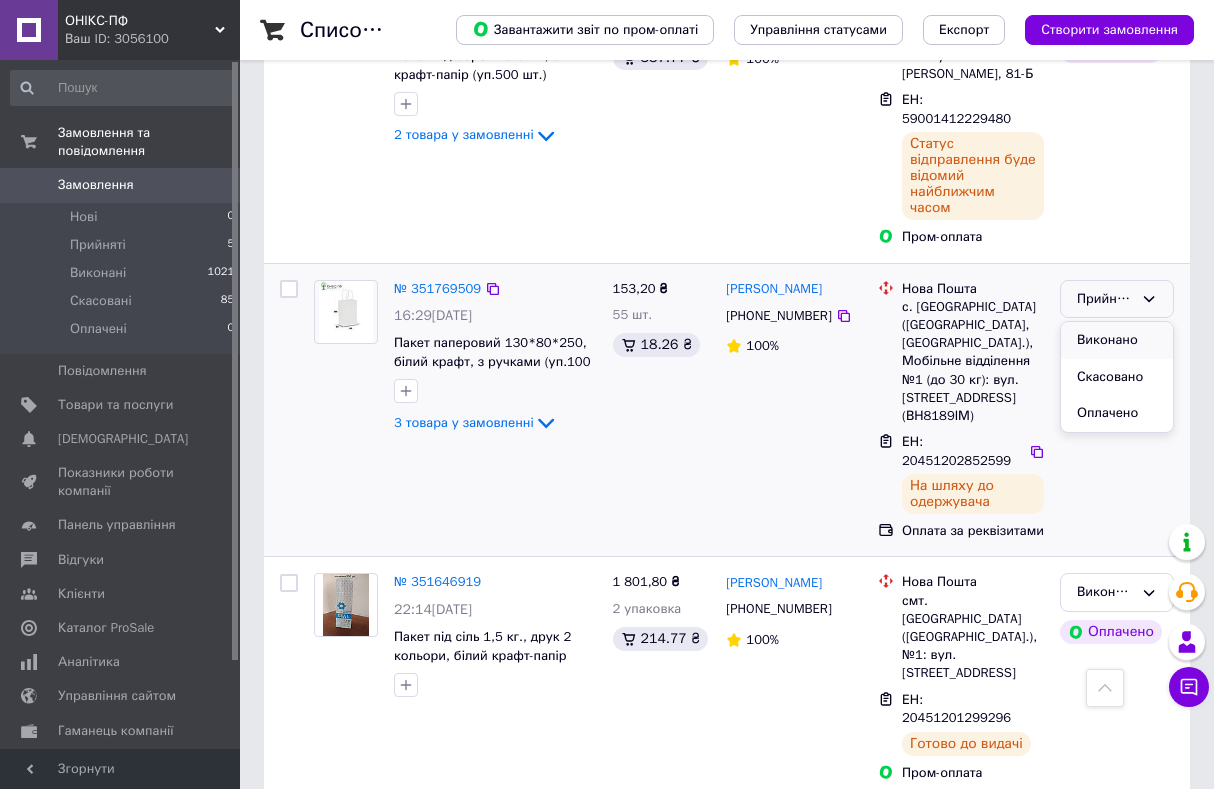 click on "Виконано" at bounding box center (1117, 340) 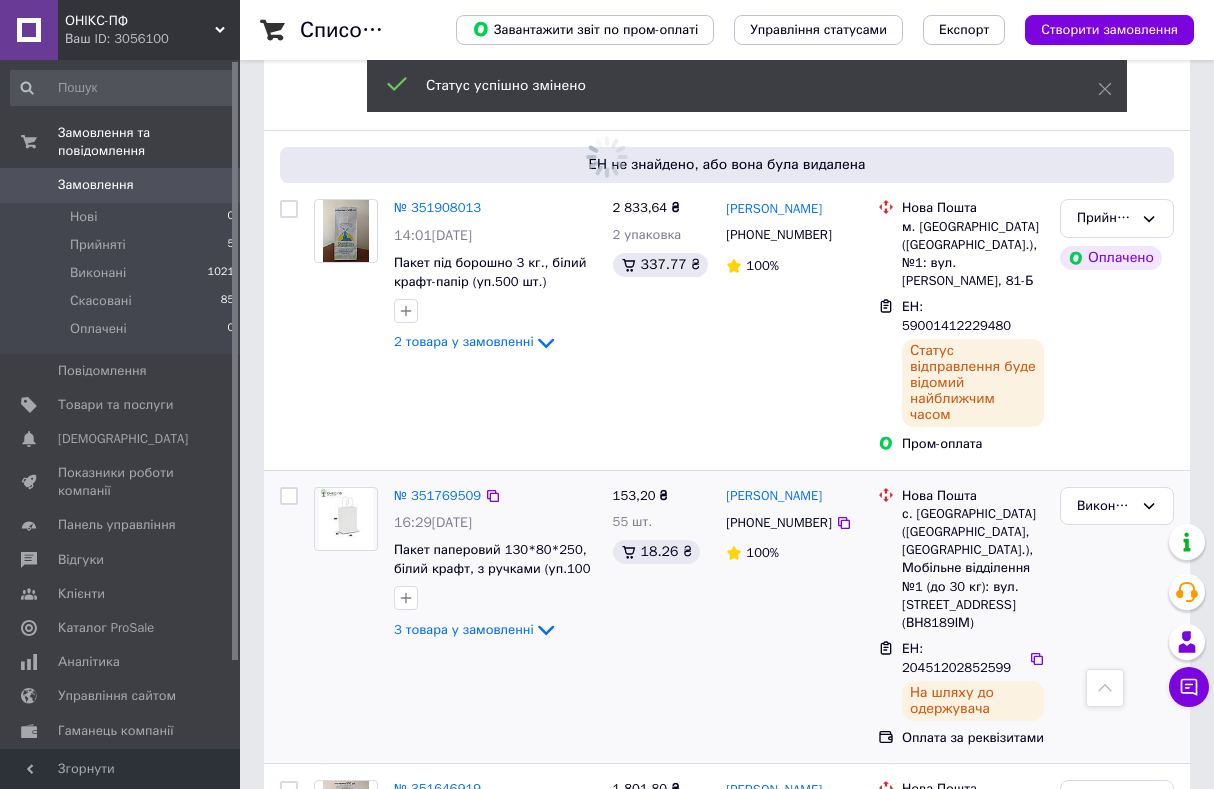 scroll, scrollTop: 900, scrollLeft: 0, axis: vertical 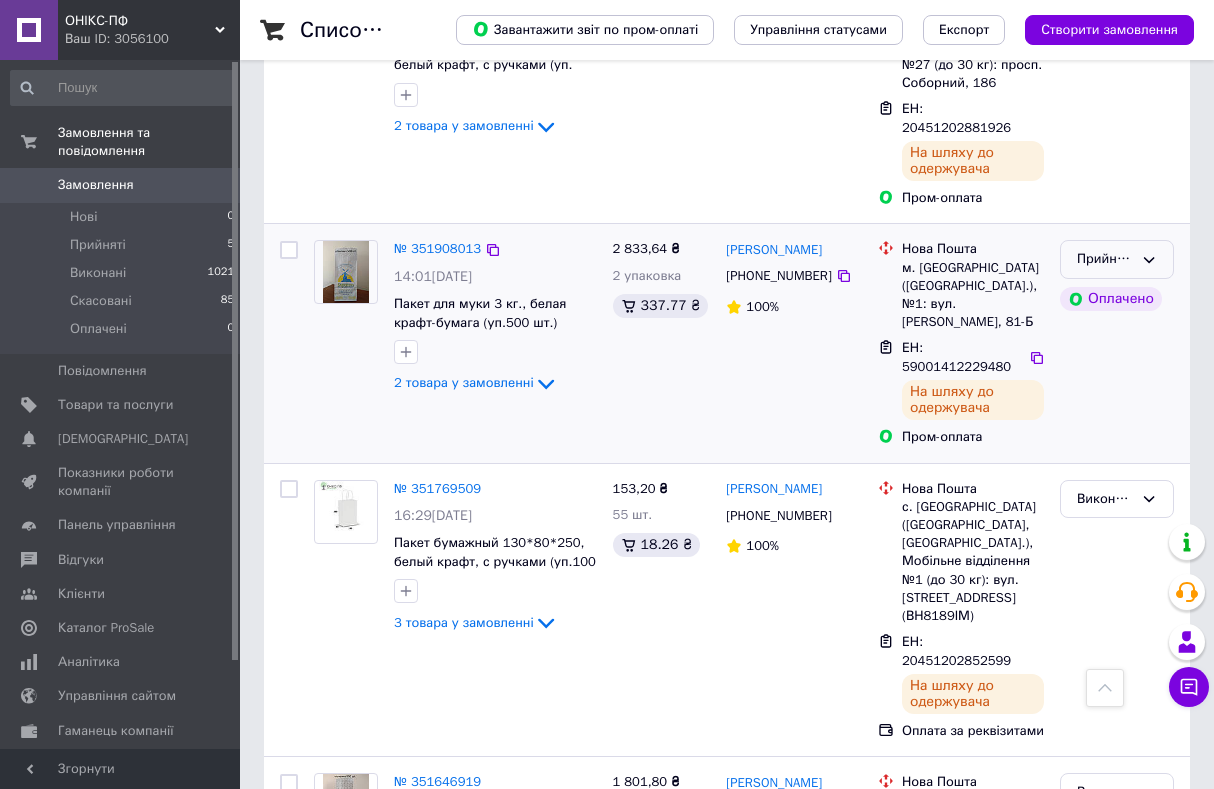 click 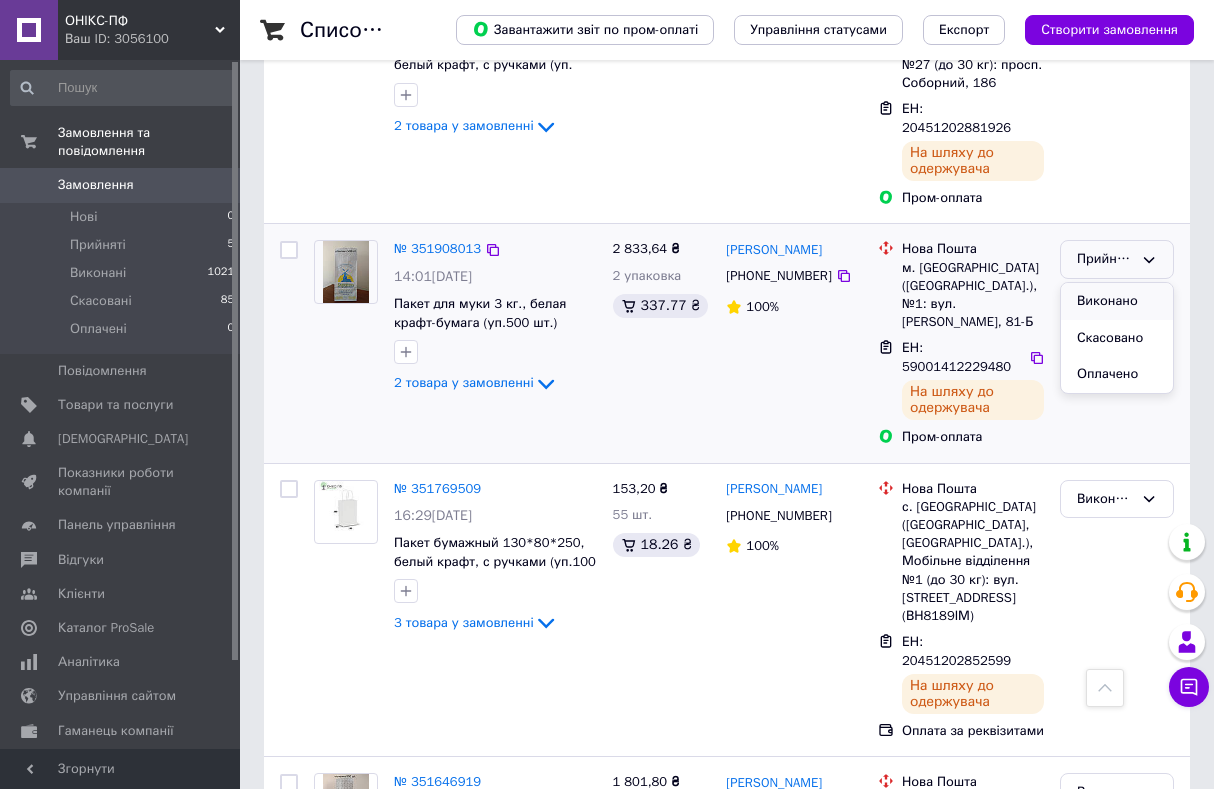 click on "Виконано" at bounding box center (1117, 301) 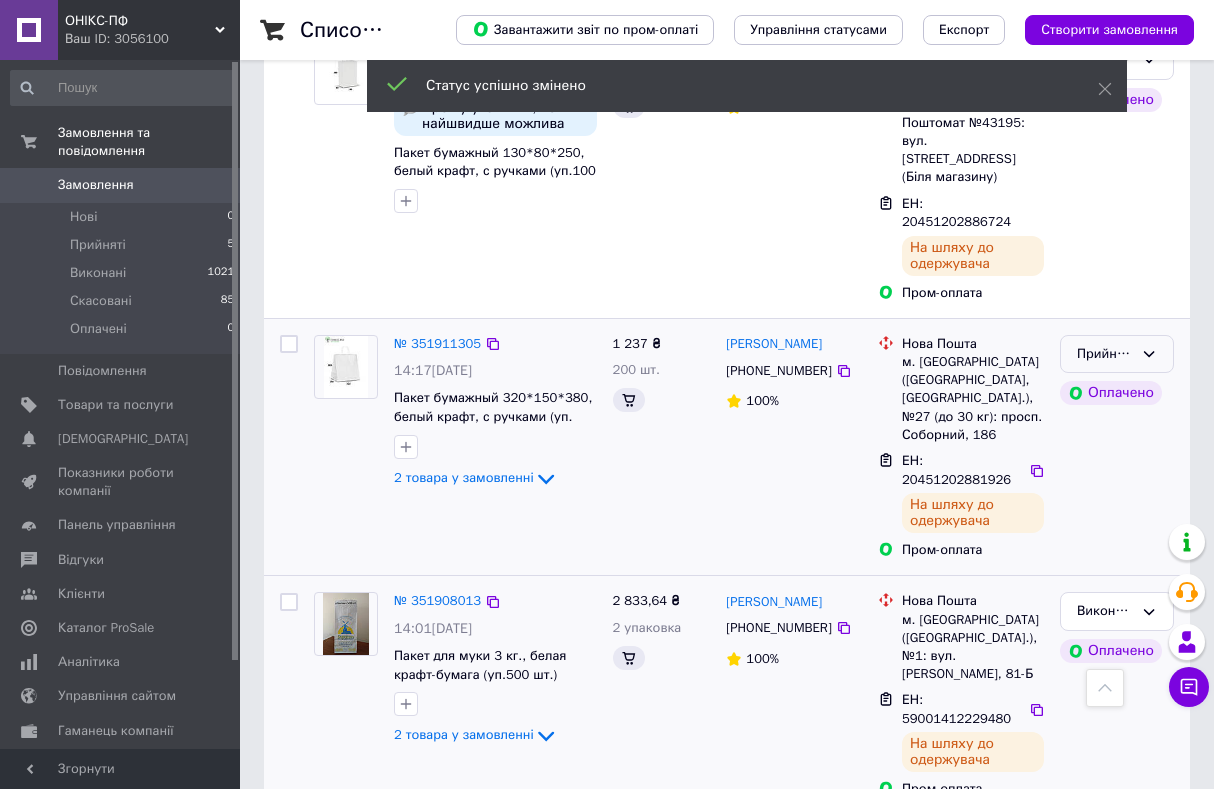 scroll, scrollTop: 600, scrollLeft: 0, axis: vertical 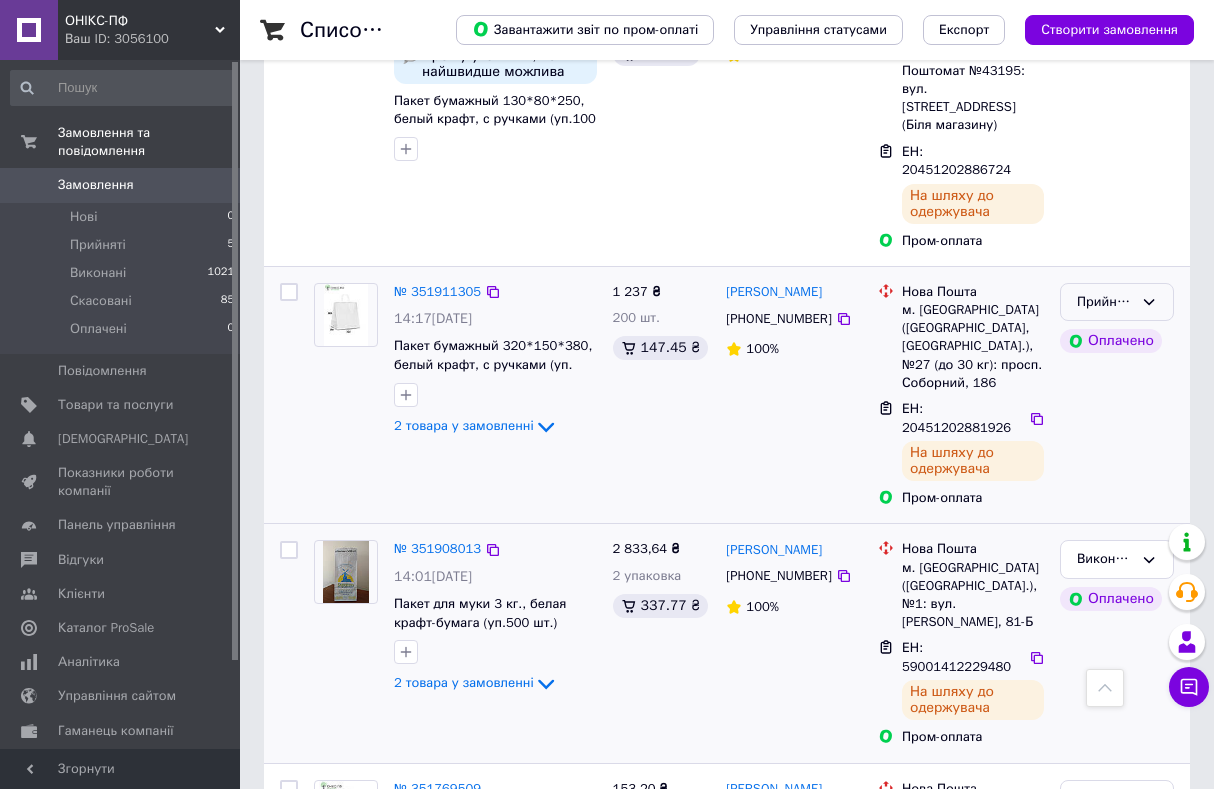 click 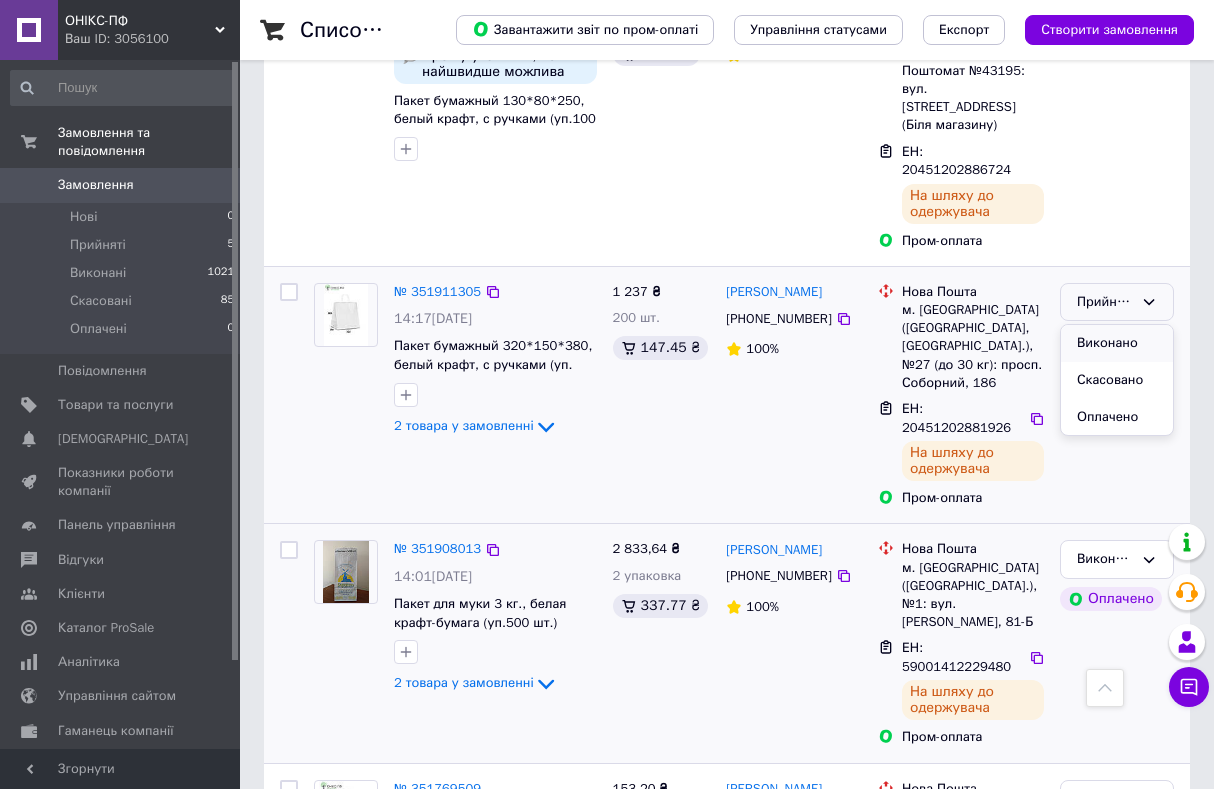 click on "Виконано" at bounding box center [1117, 343] 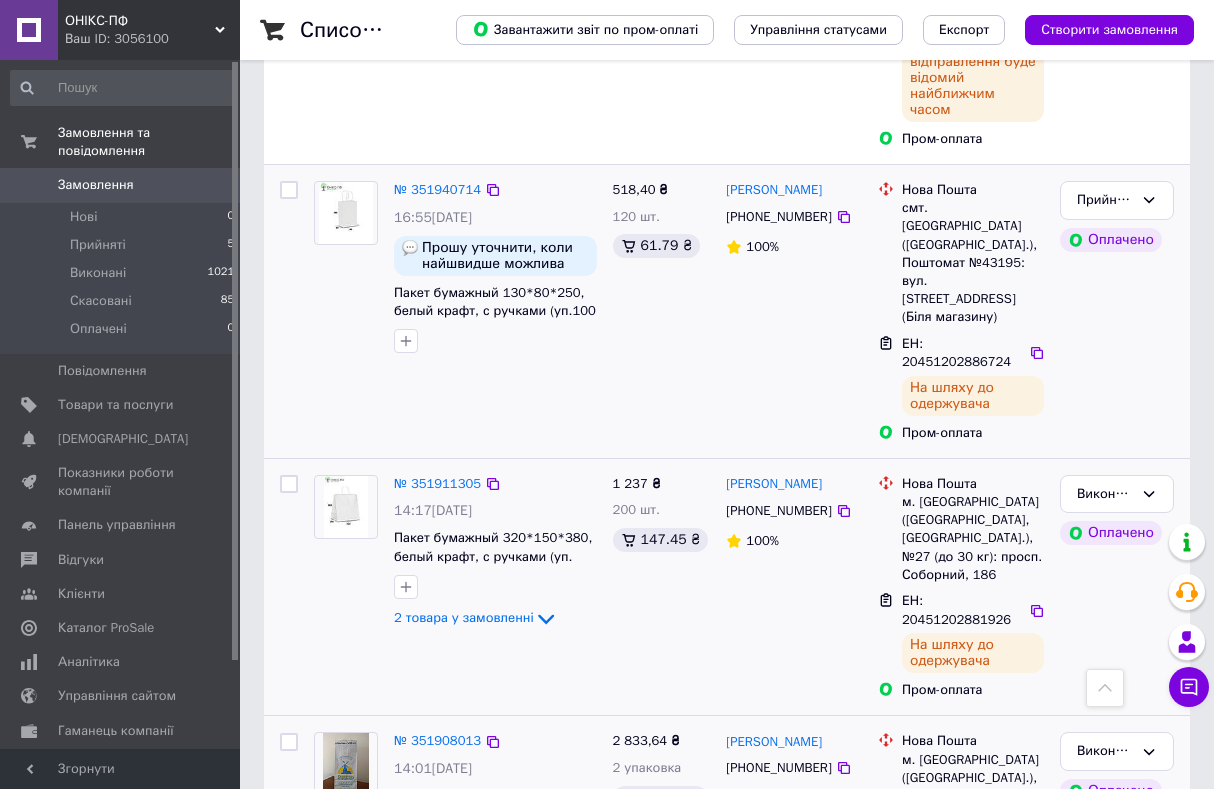 scroll, scrollTop: 400, scrollLeft: 0, axis: vertical 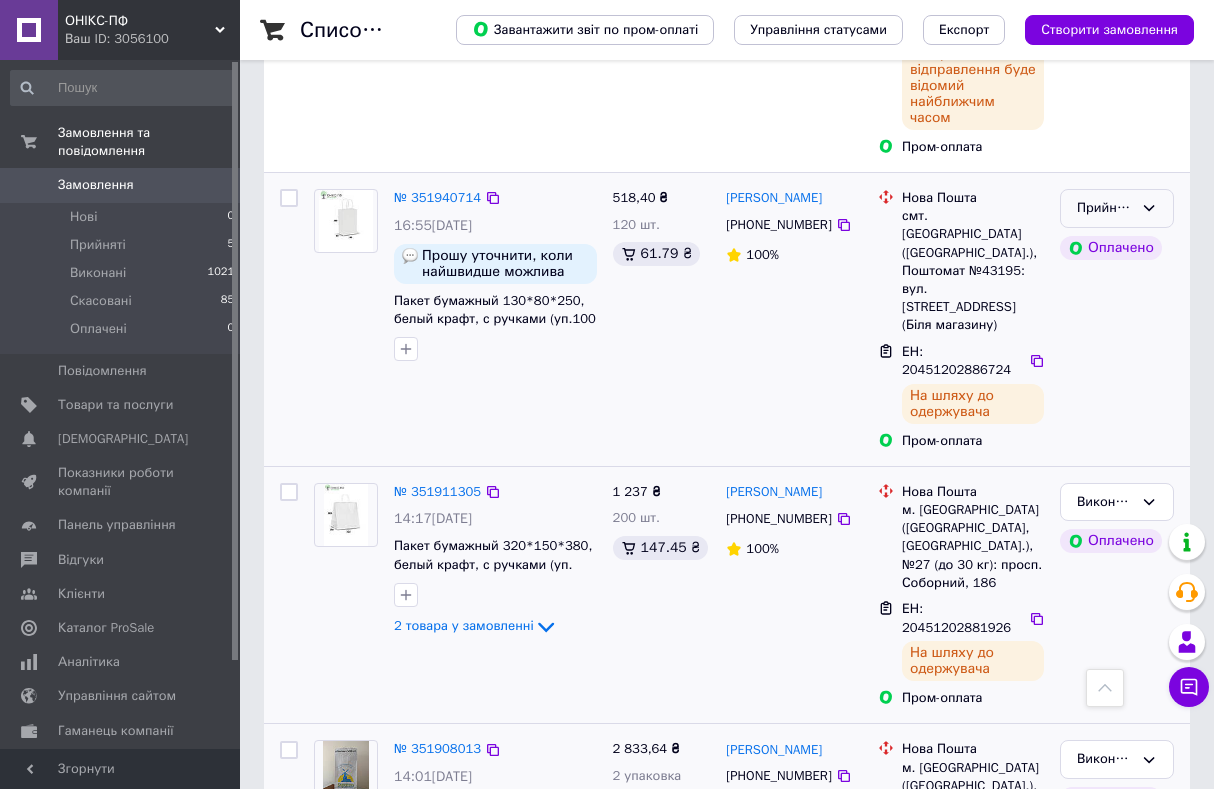 click 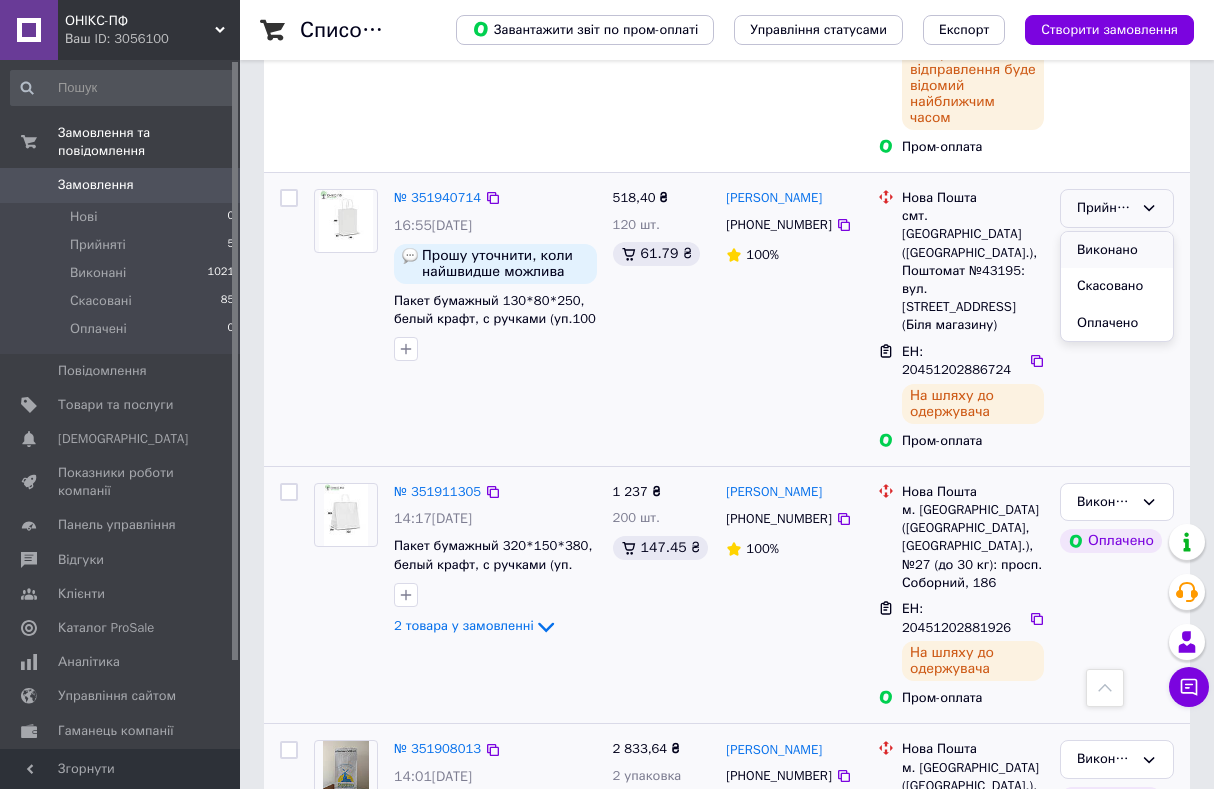 click on "Виконано" at bounding box center (1117, 250) 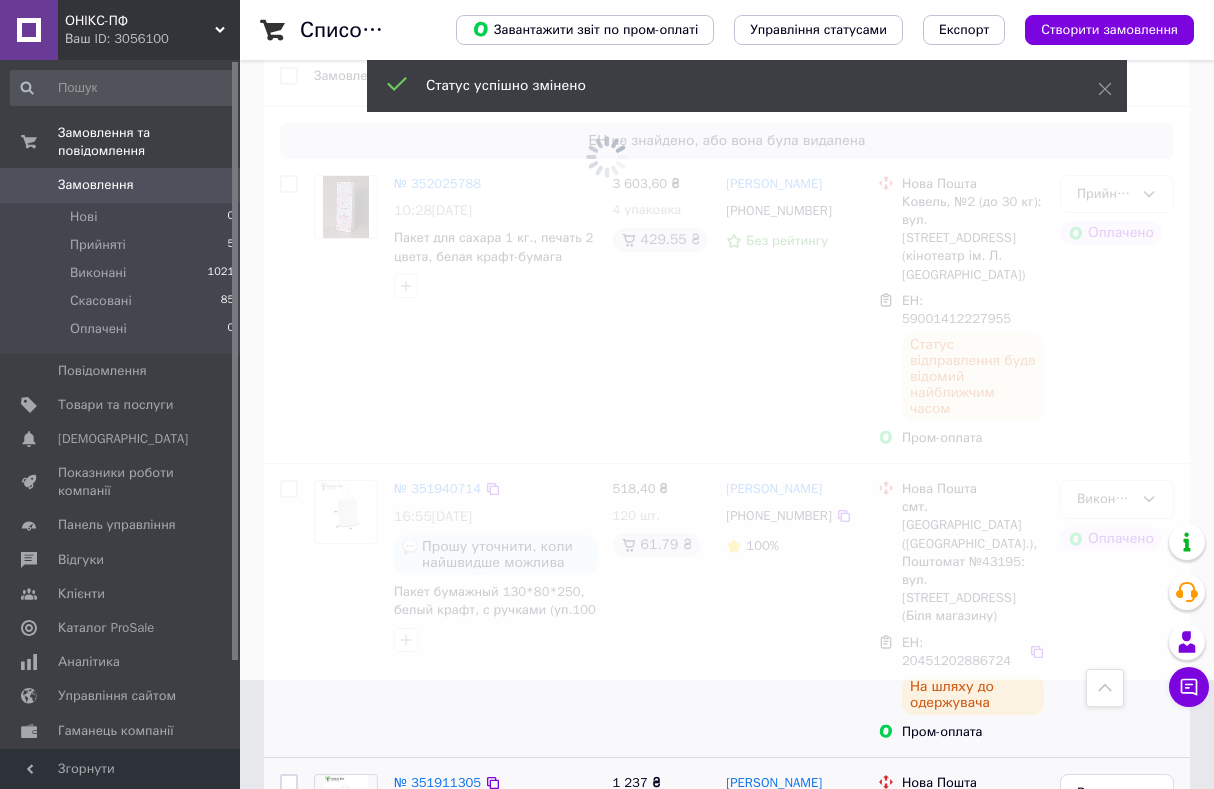 scroll, scrollTop: 100, scrollLeft: 0, axis: vertical 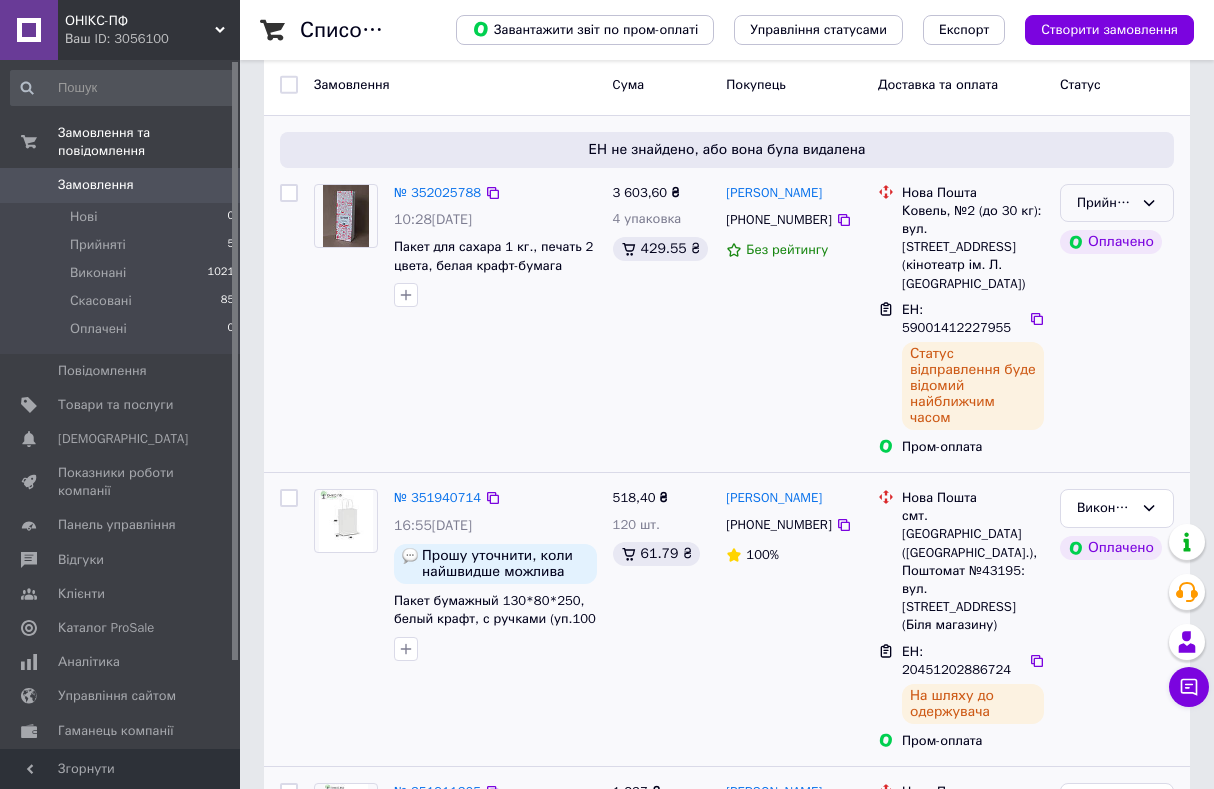 click 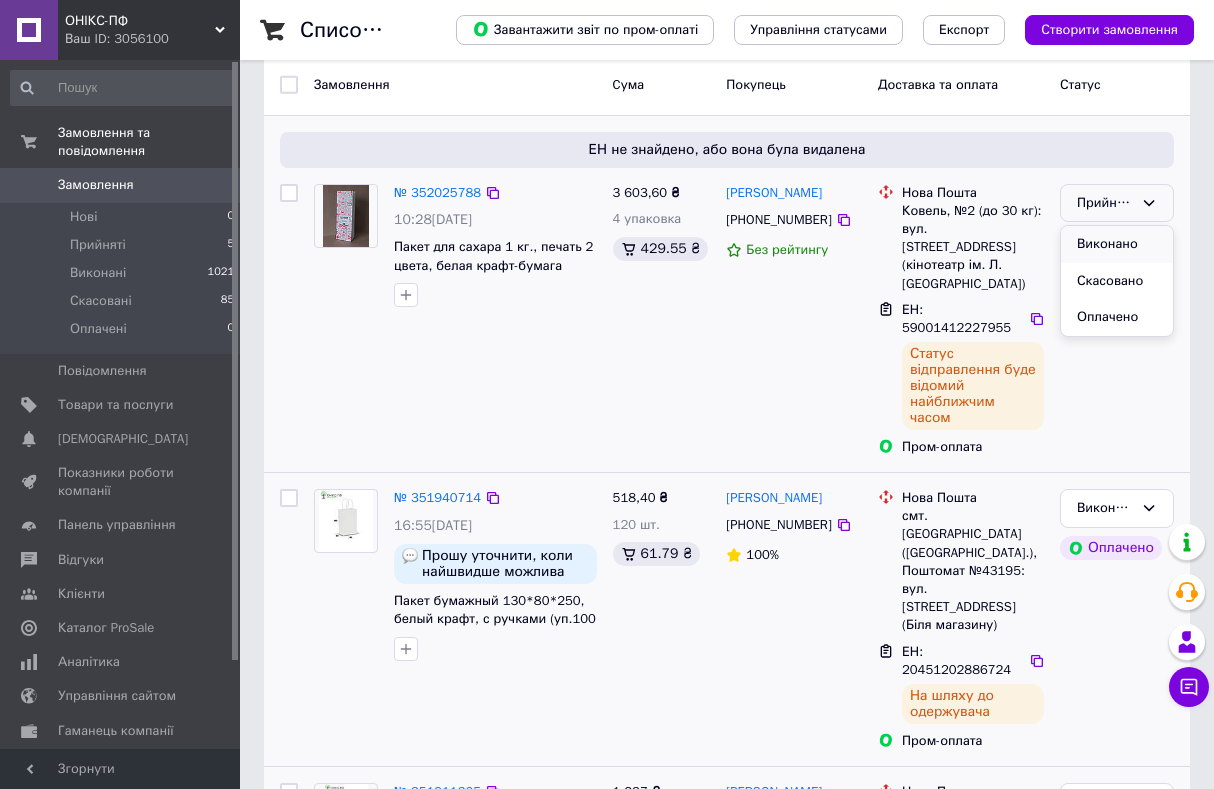 click on "Виконано" at bounding box center (1117, 244) 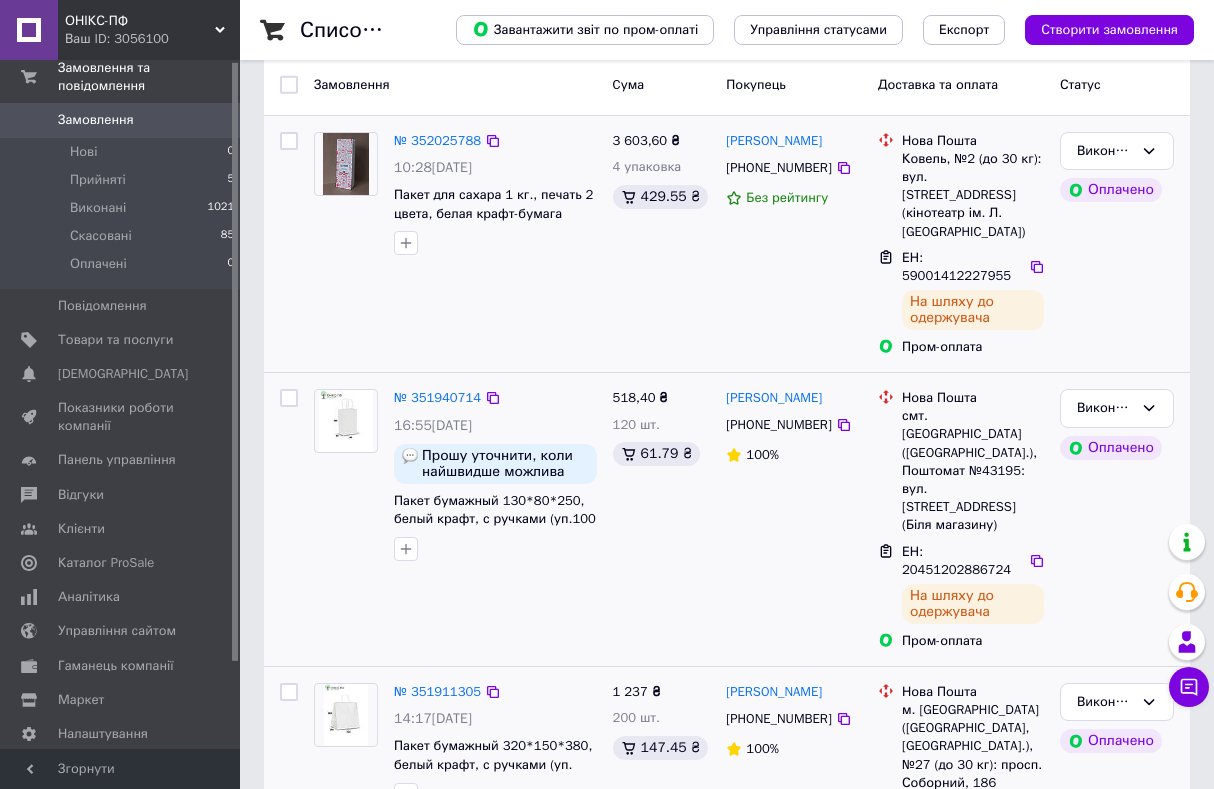 scroll, scrollTop: 100, scrollLeft: 0, axis: vertical 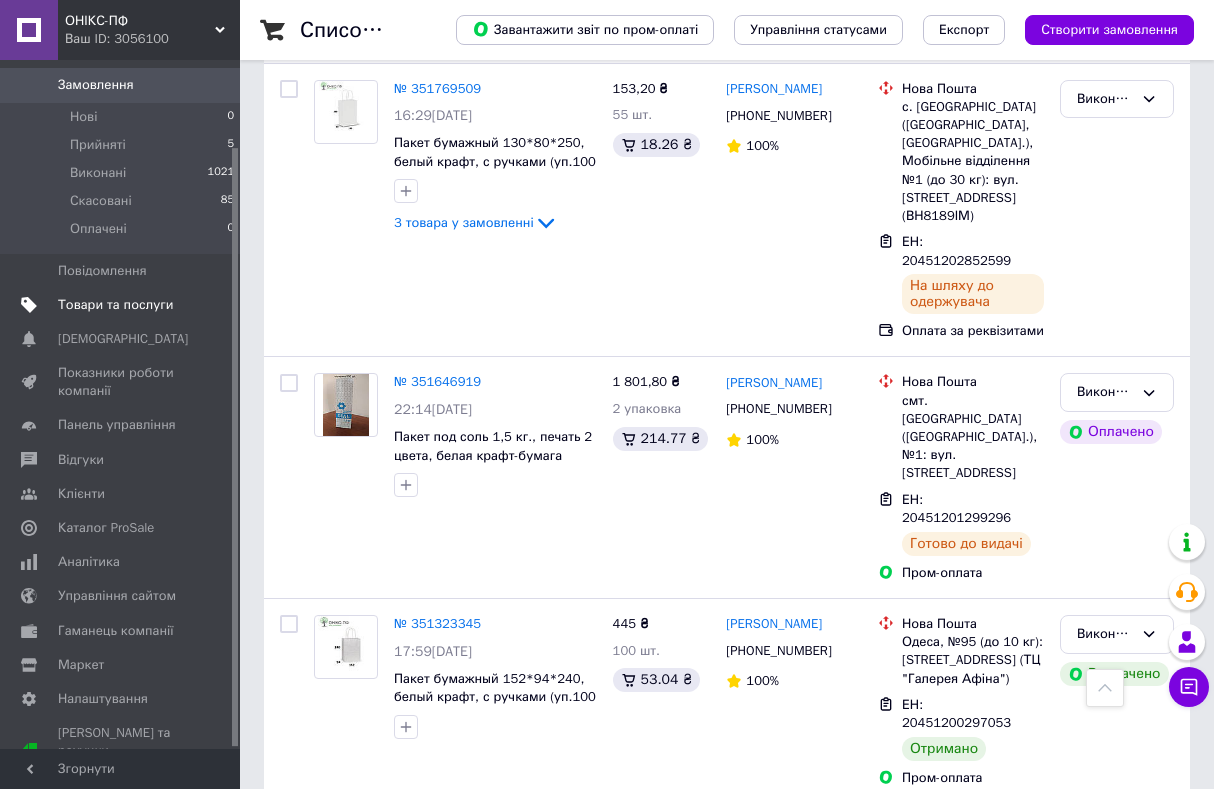 click on "Товари та послуги" at bounding box center (115, 305) 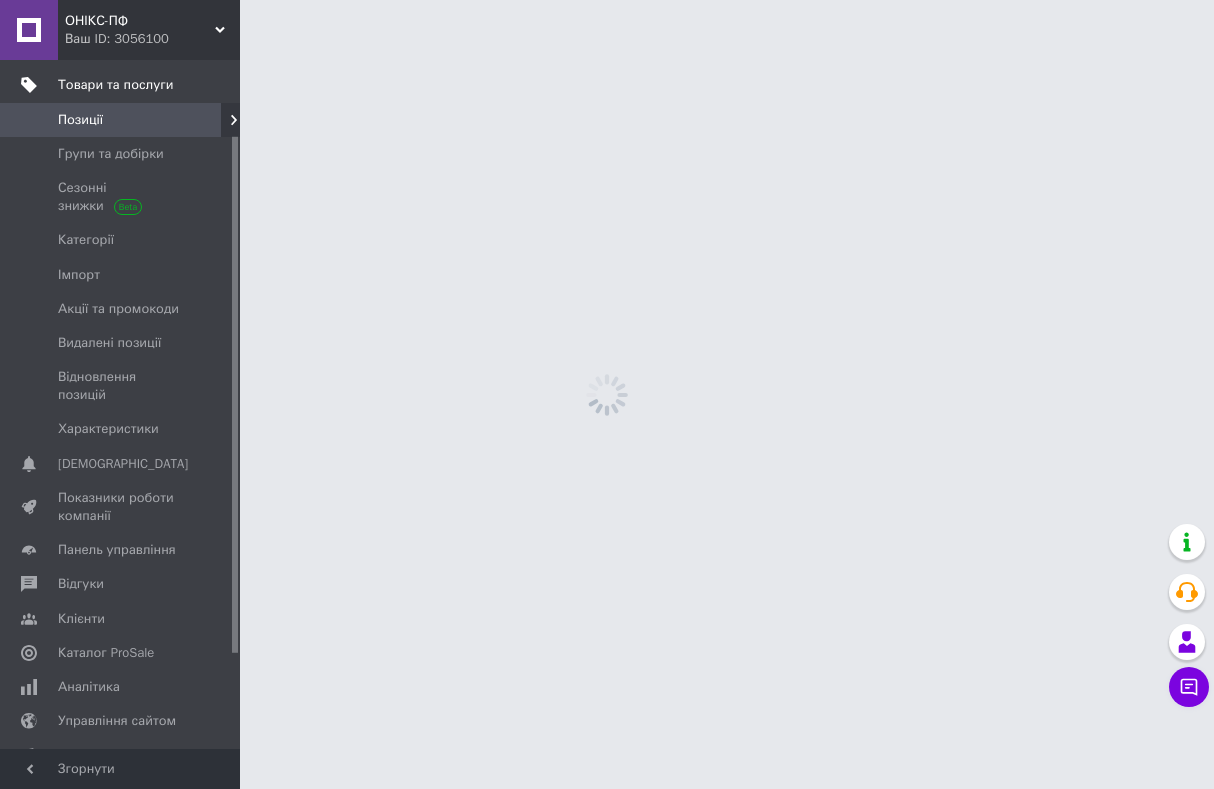 scroll, scrollTop: 0, scrollLeft: 0, axis: both 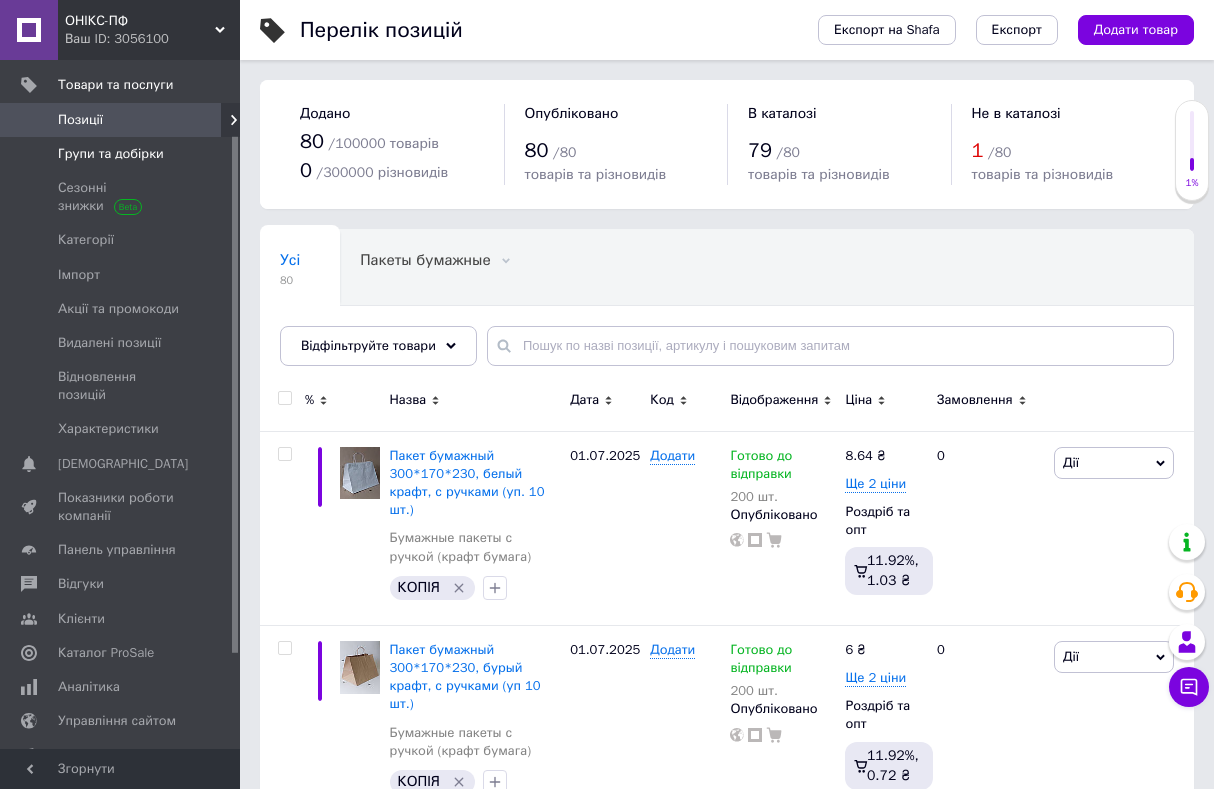 click on "Групи та добірки" at bounding box center [111, 154] 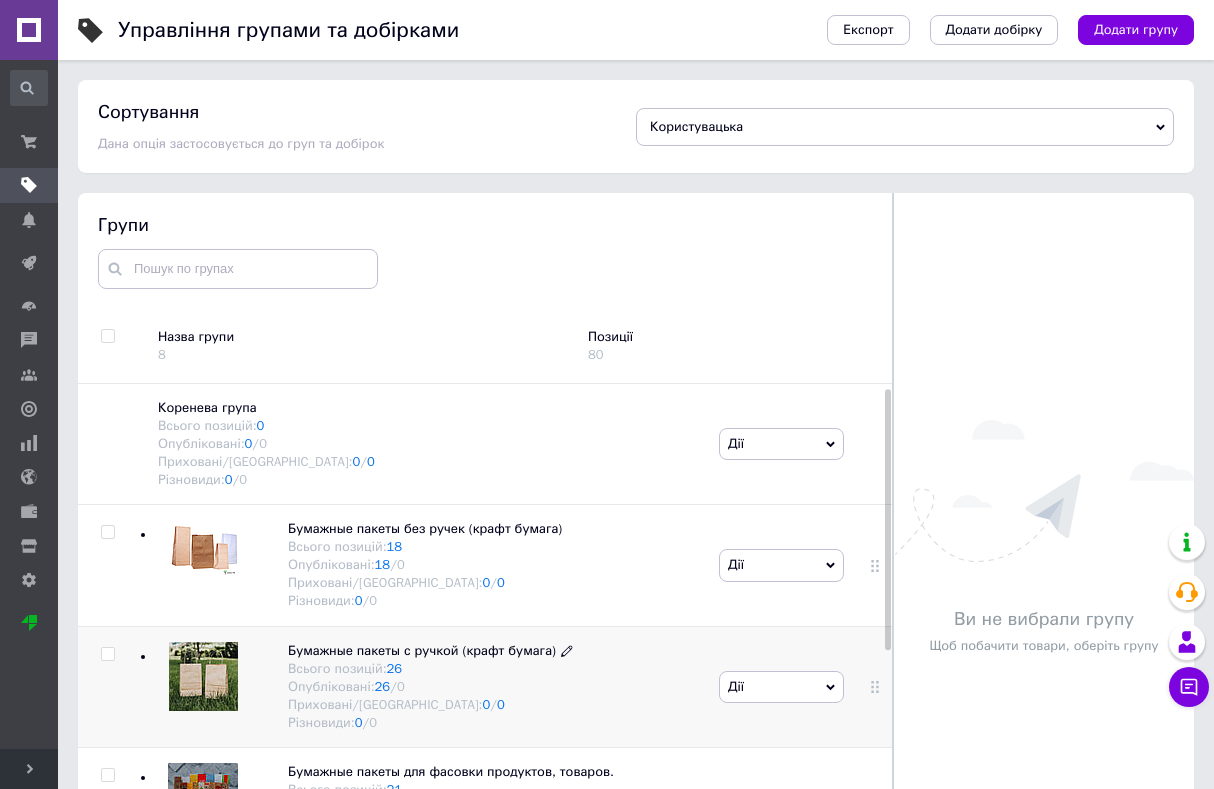 scroll, scrollTop: 100, scrollLeft: 0, axis: vertical 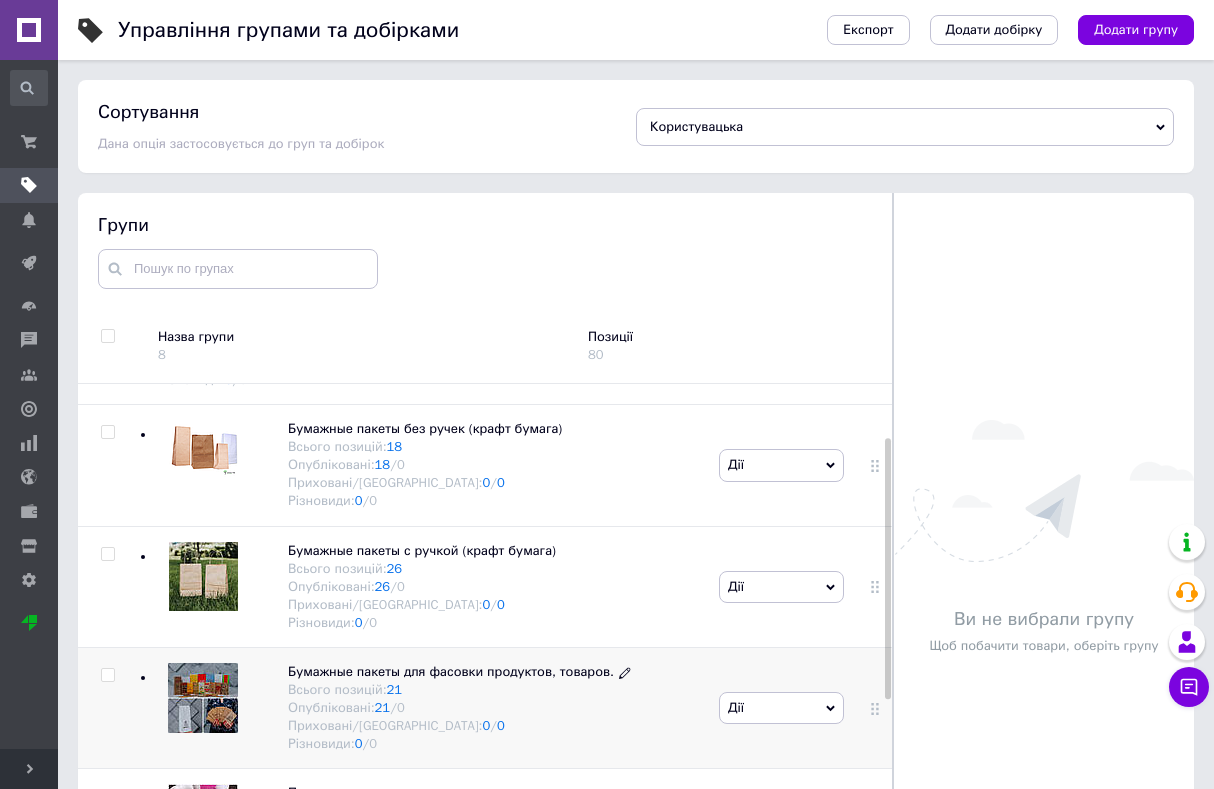 click on "Бумажные пакеты для фасовки продуктов, товаров." at bounding box center (451, 671) 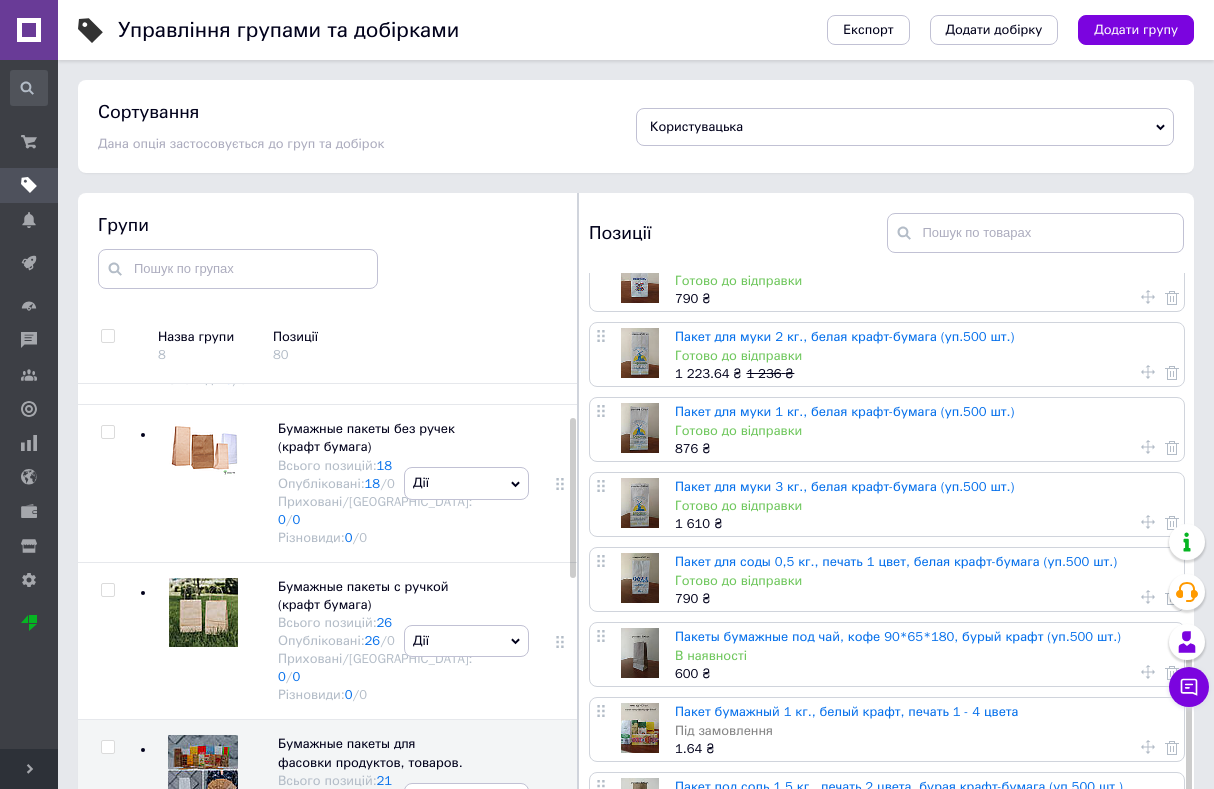 scroll, scrollTop: 954, scrollLeft: 0, axis: vertical 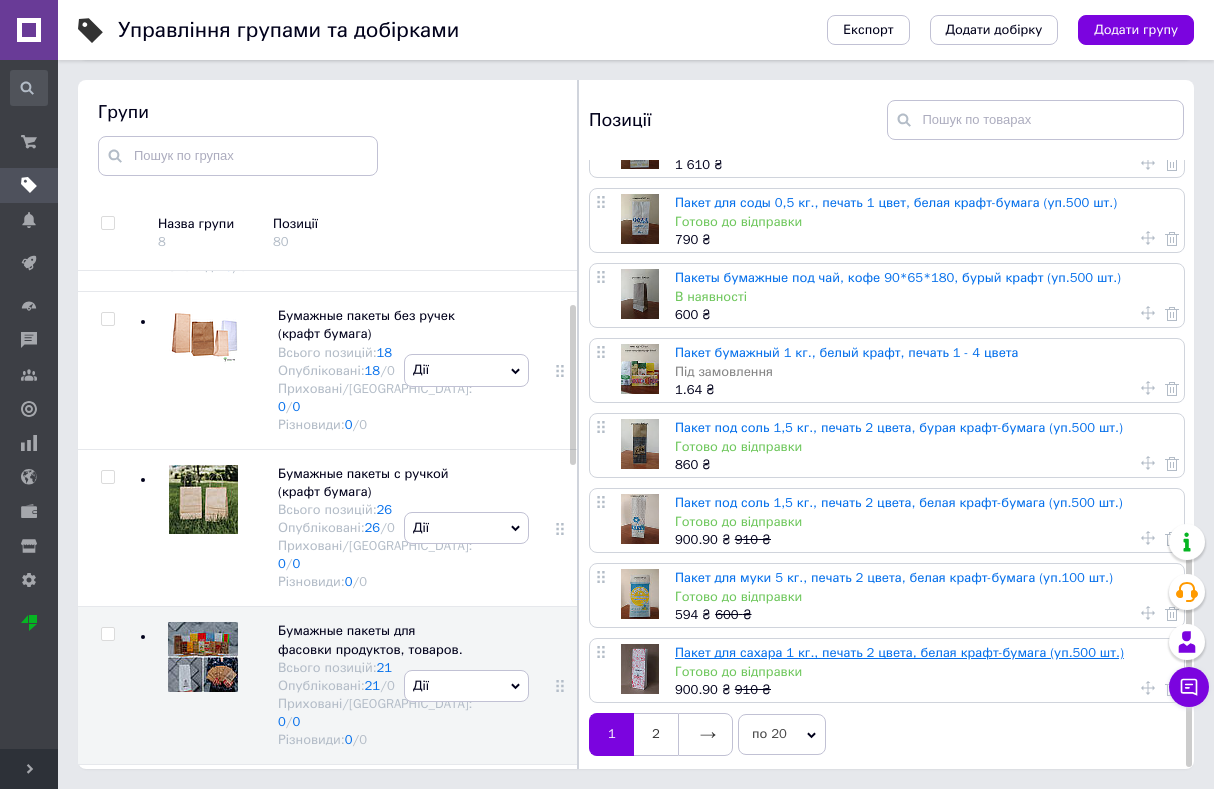 click on "Пакет для сахара 1 кг., печать 2 цвета, белая крафт-бумага (уп.500 шт.)" at bounding box center (899, 652) 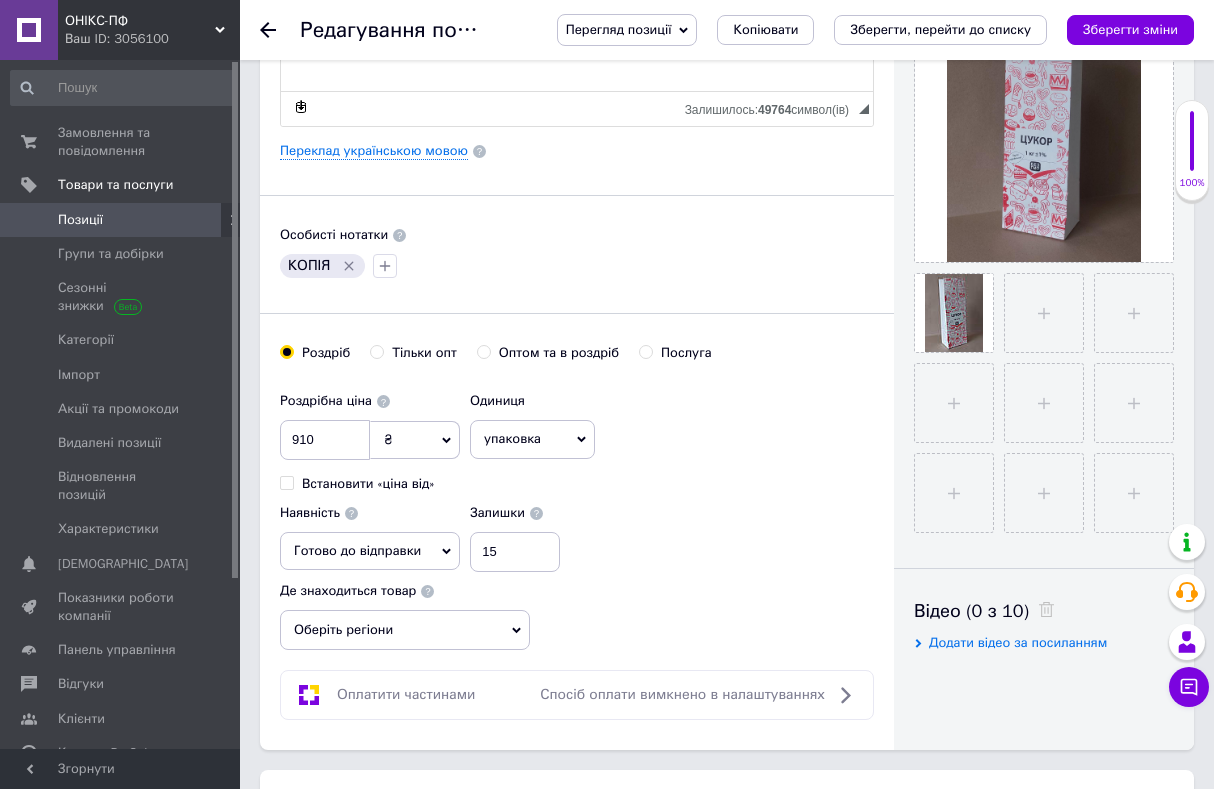 scroll, scrollTop: 500, scrollLeft: 0, axis: vertical 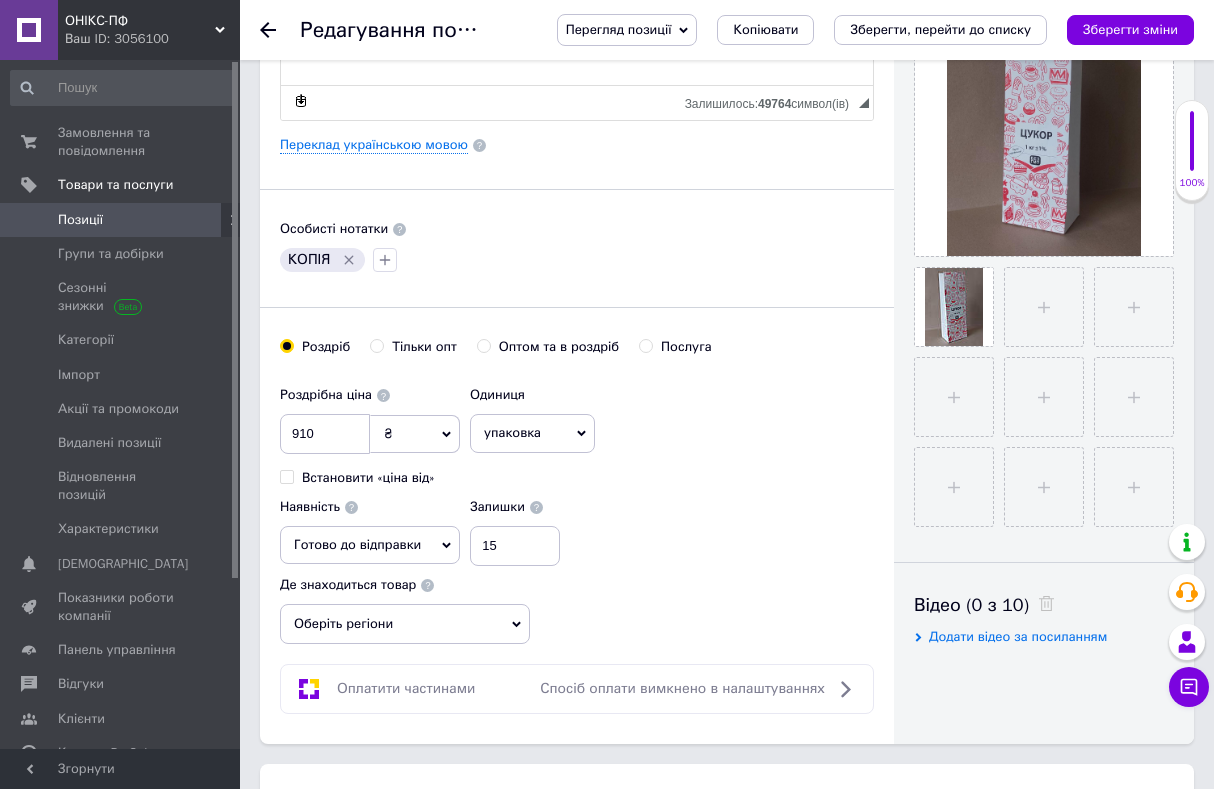 click on "Редагування позиції: Пакет для сахара 1 кг., печать 2 цвета, белая крафт-бумага (уп.500 шт.) Перегляд позиції Зберегти та переглянути на сайті Зберегти та переглянути на маркетплейсі Копіювати Зберегти, перейти до списку Зберегти зміни" at bounding box center (727, 30) 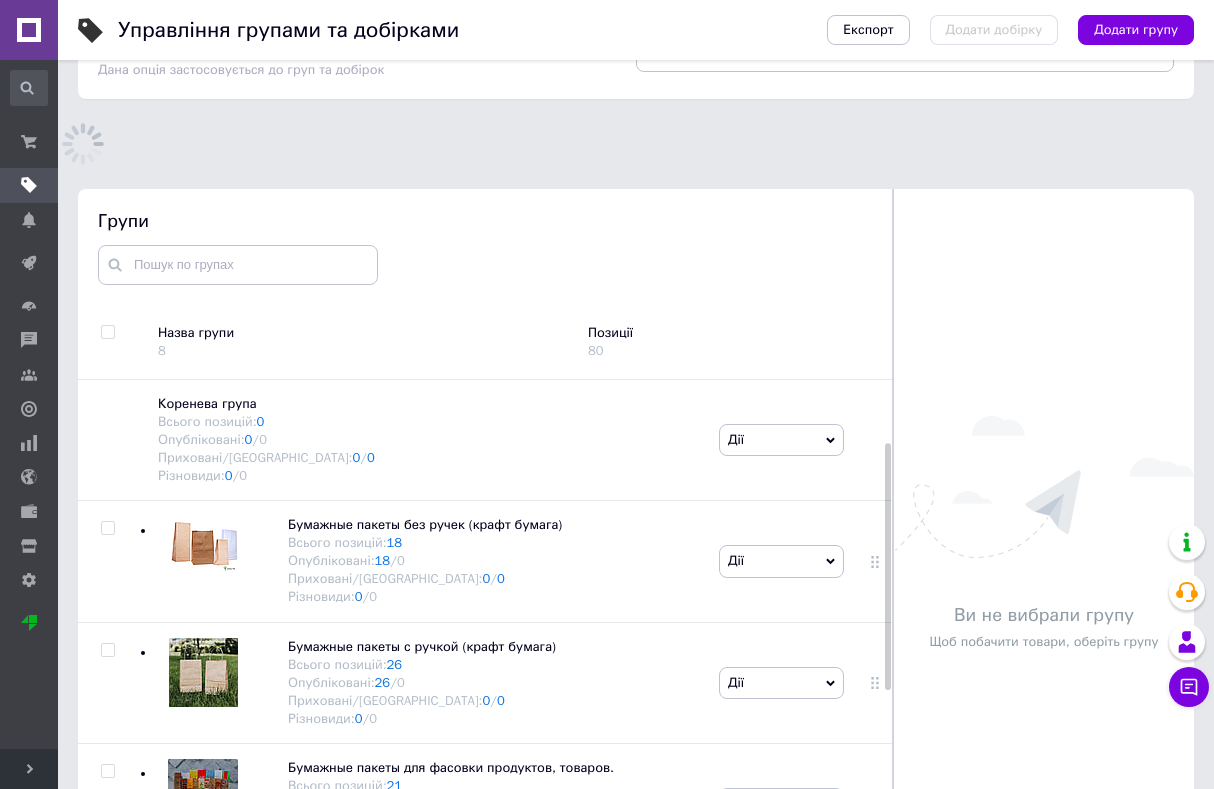 scroll, scrollTop: 183, scrollLeft: 0, axis: vertical 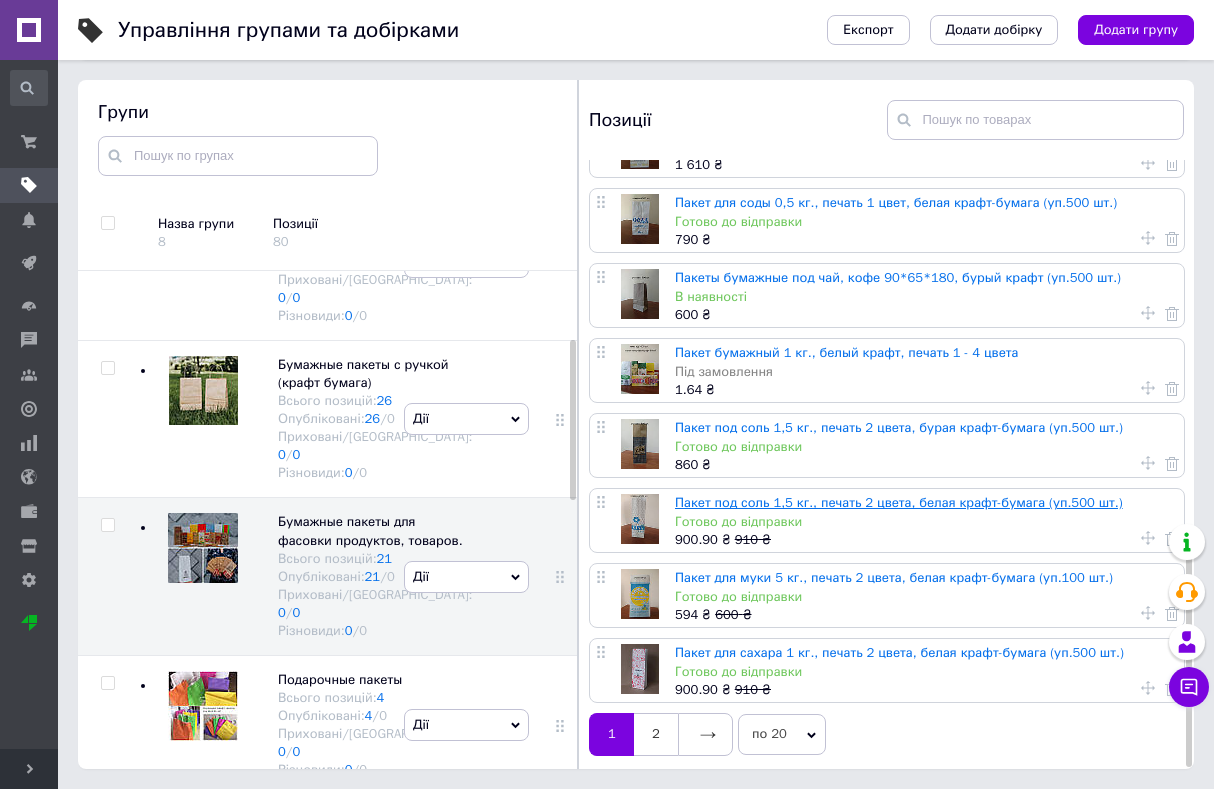 click on "Пакет под соль 1,5 кг., печать 2 цвета, белая крафт-бумага (уп.500 шт.)" at bounding box center (899, 502) 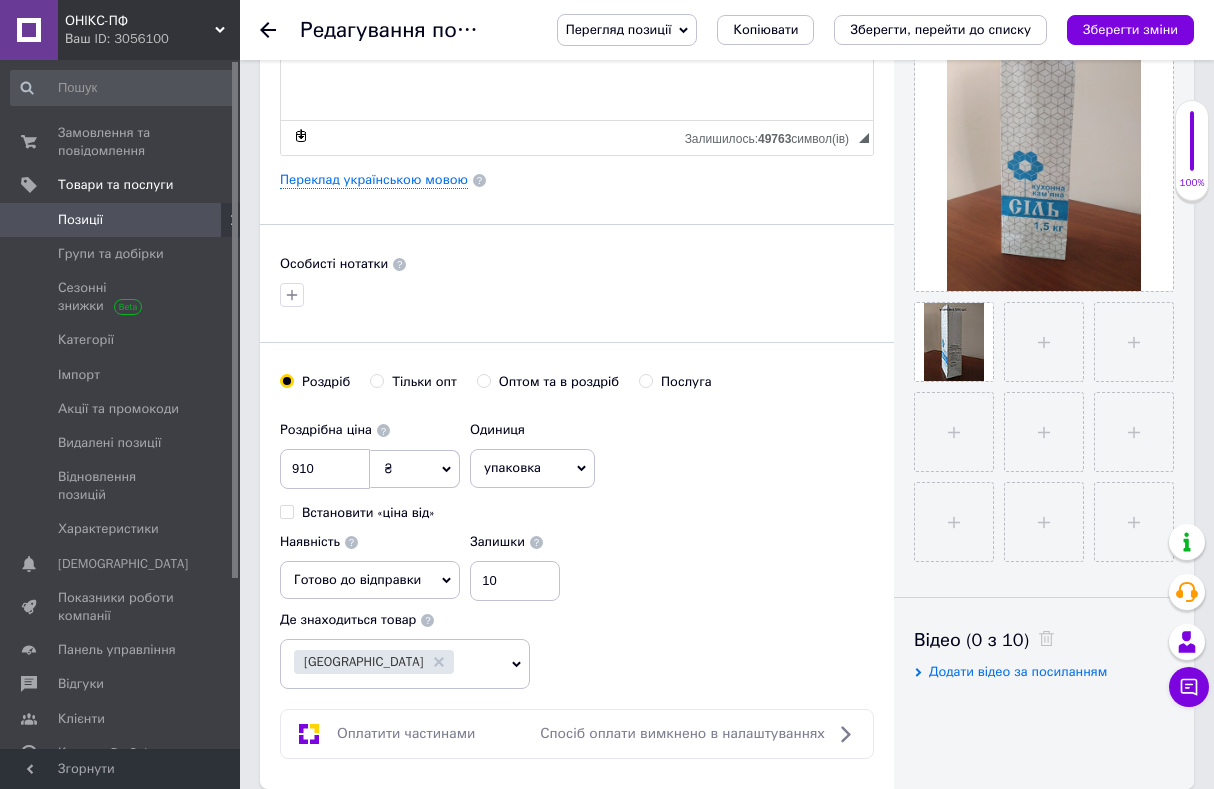 scroll, scrollTop: 500, scrollLeft: 0, axis: vertical 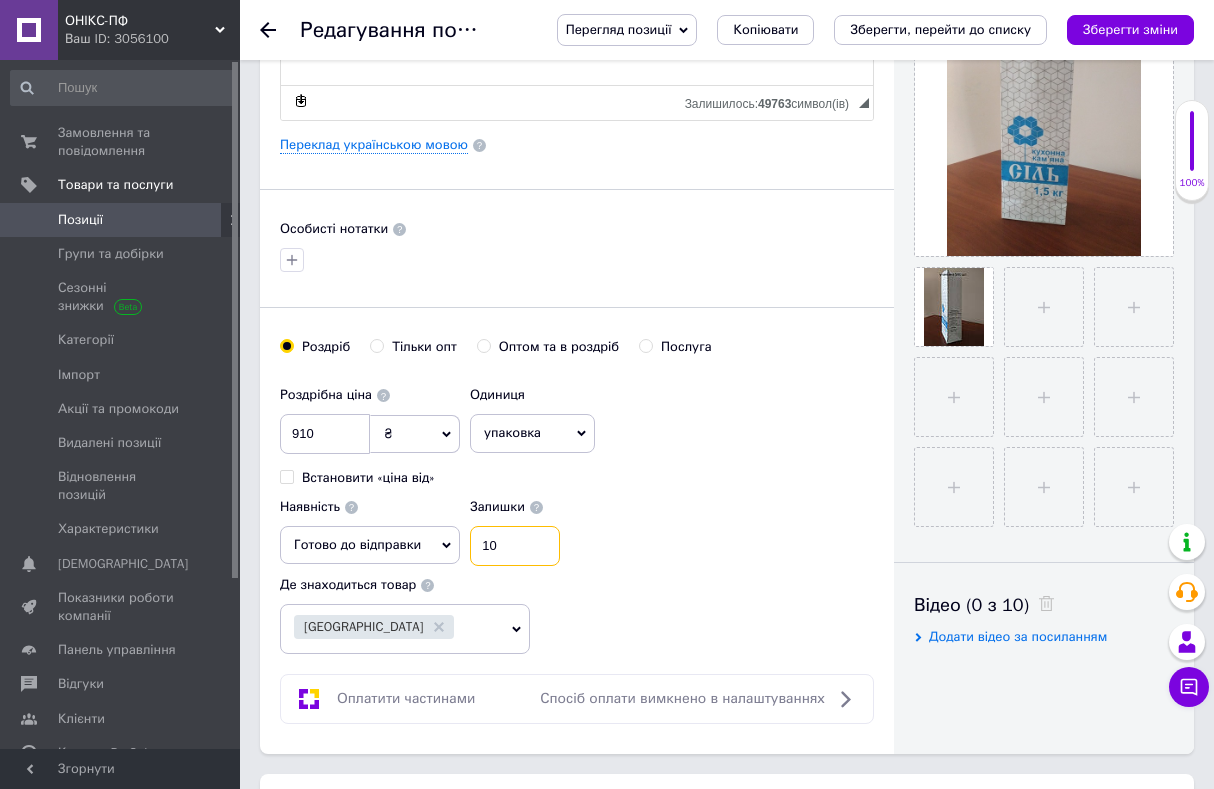 click on "10" at bounding box center (515, 546) 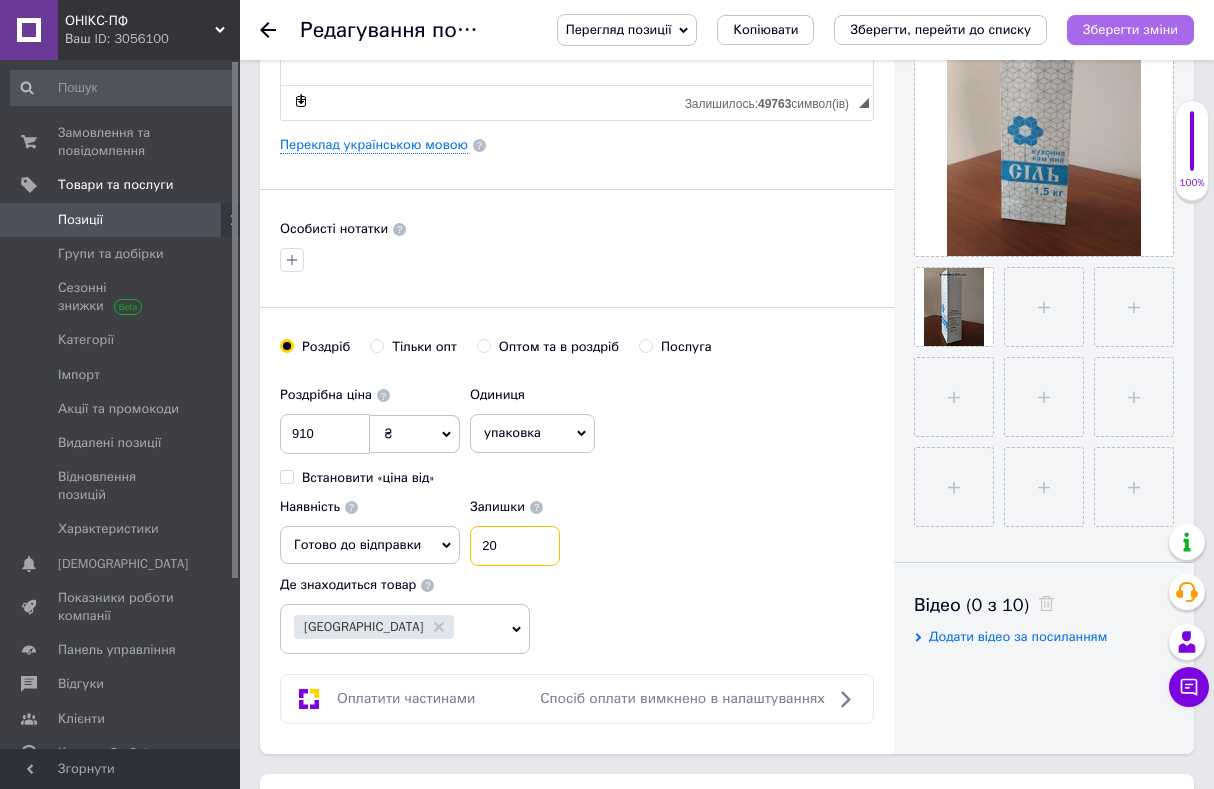 type on "20" 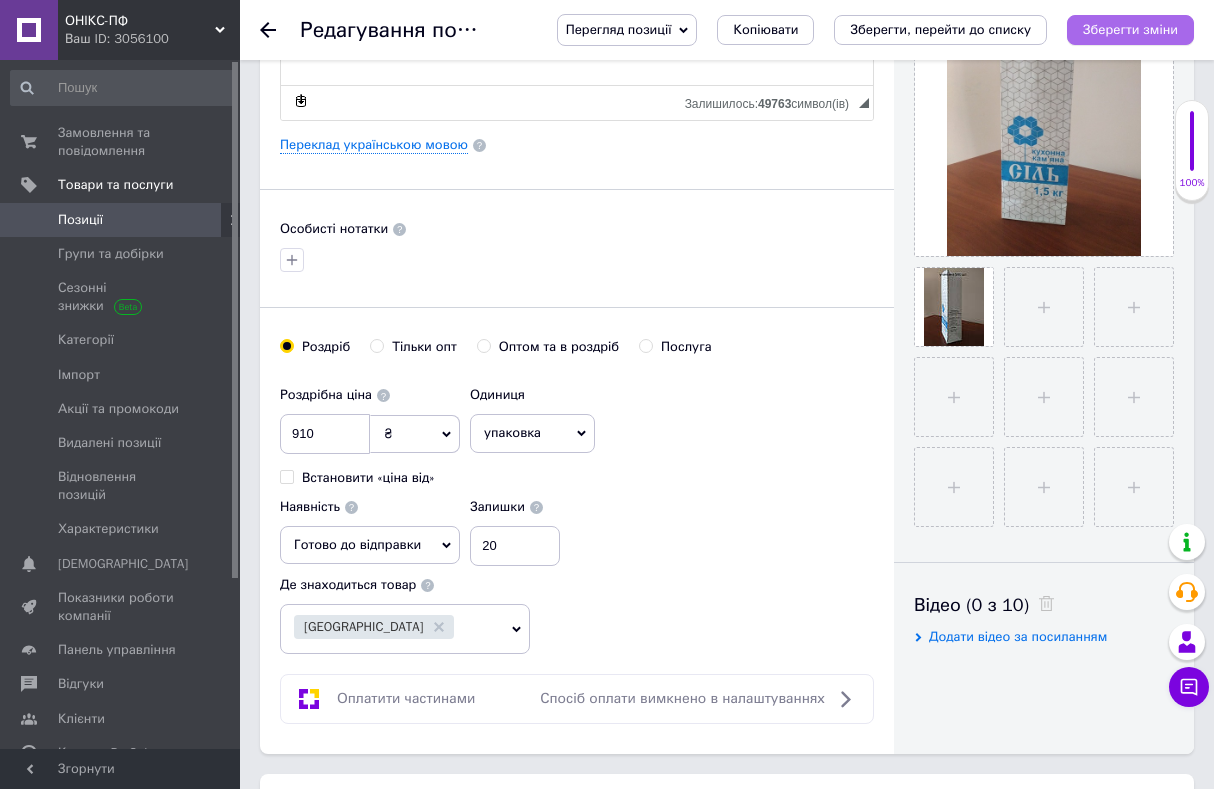 click on "Зберегти зміни" at bounding box center [1130, 29] 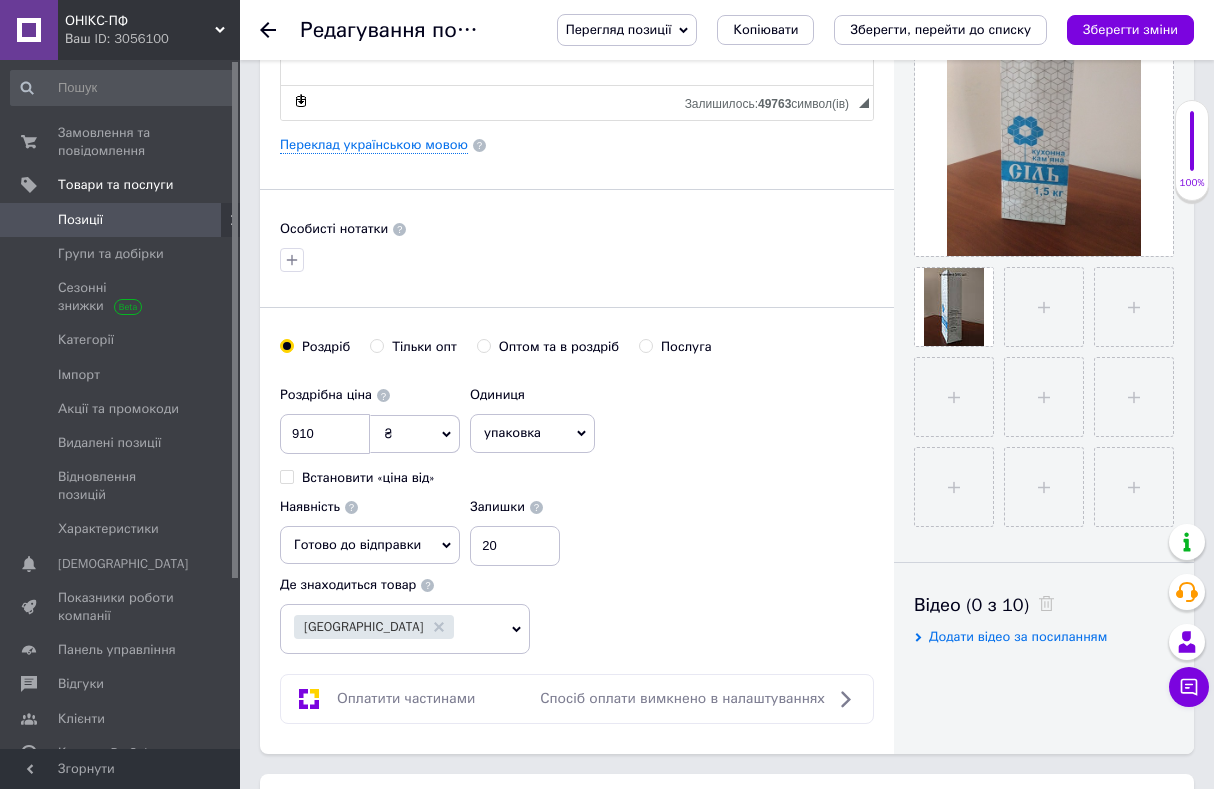 click 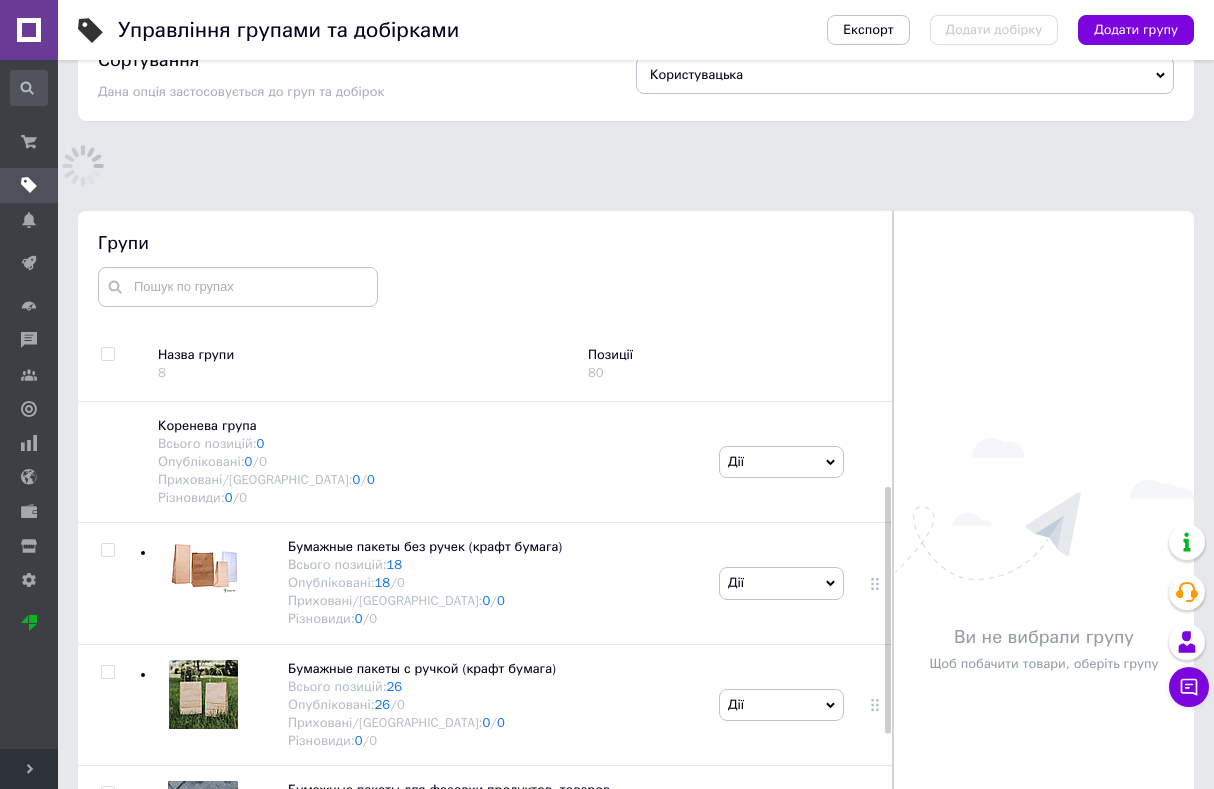 scroll, scrollTop: 113, scrollLeft: 0, axis: vertical 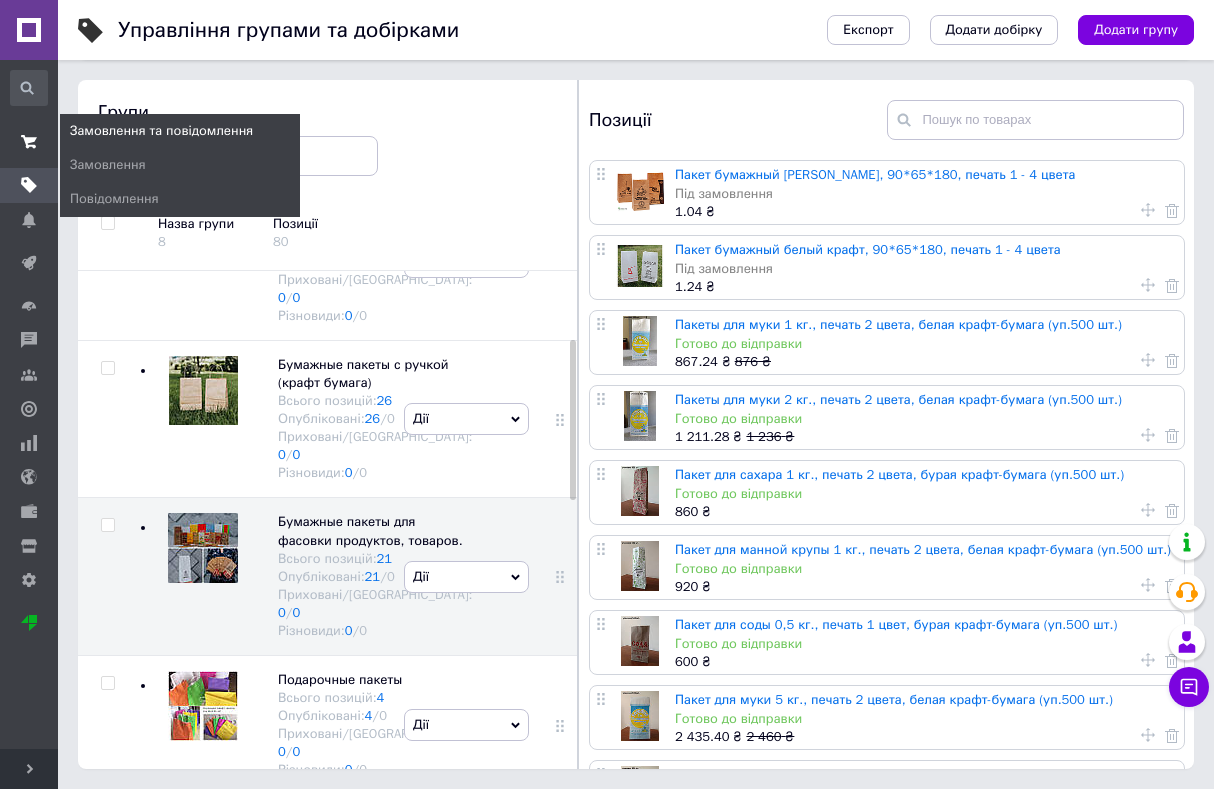 click 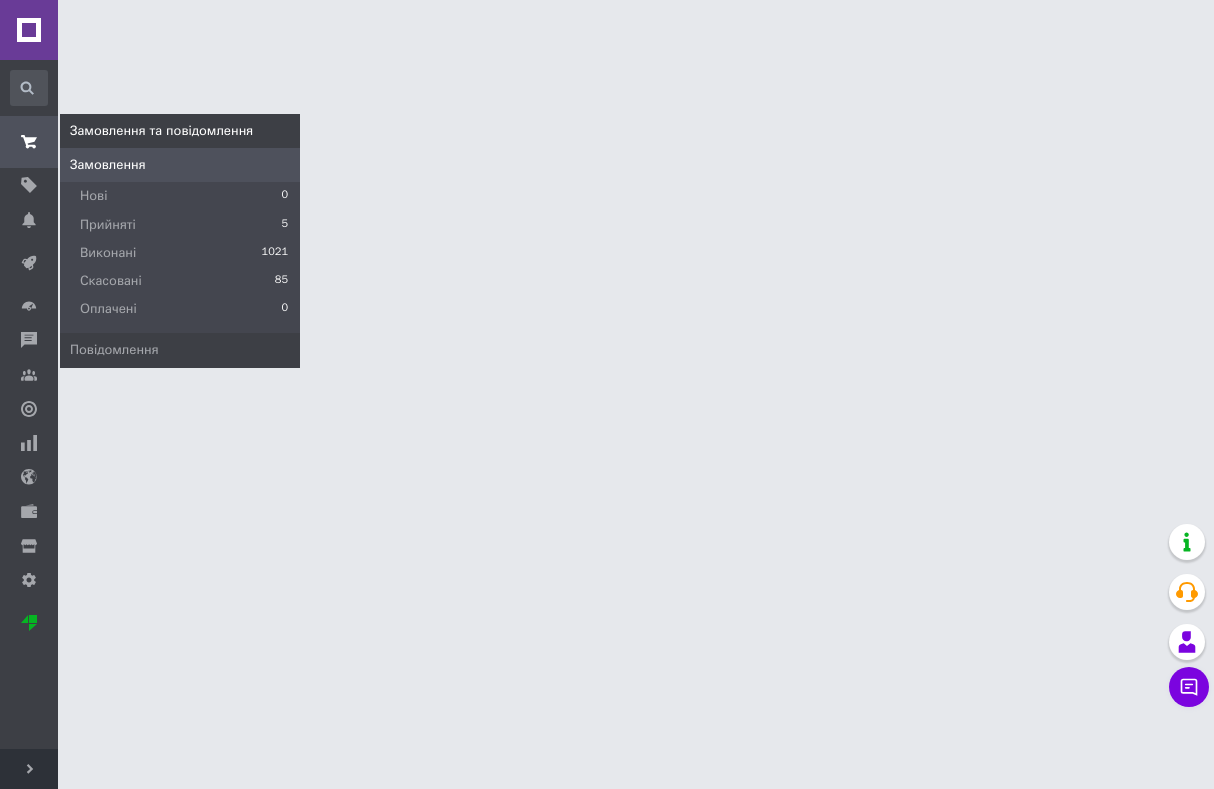 scroll, scrollTop: 0, scrollLeft: 0, axis: both 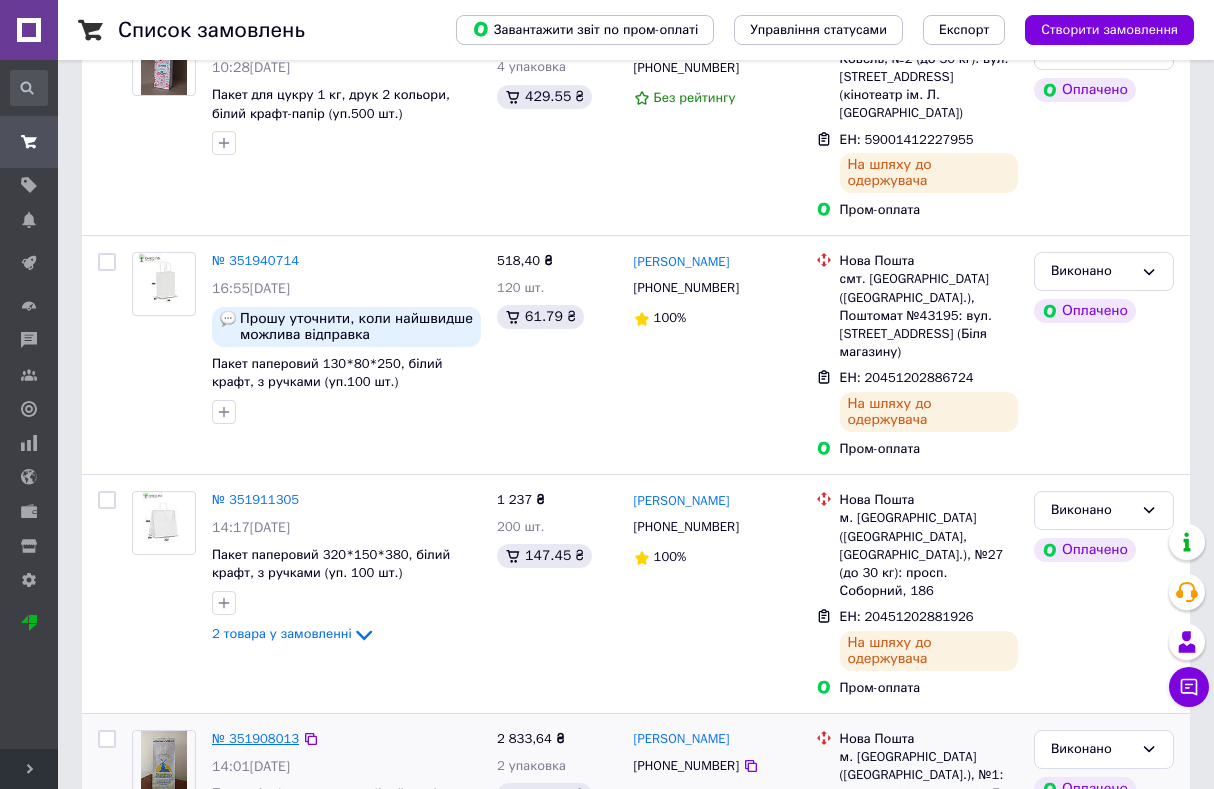 click on "№ 351908013" at bounding box center (255, 738) 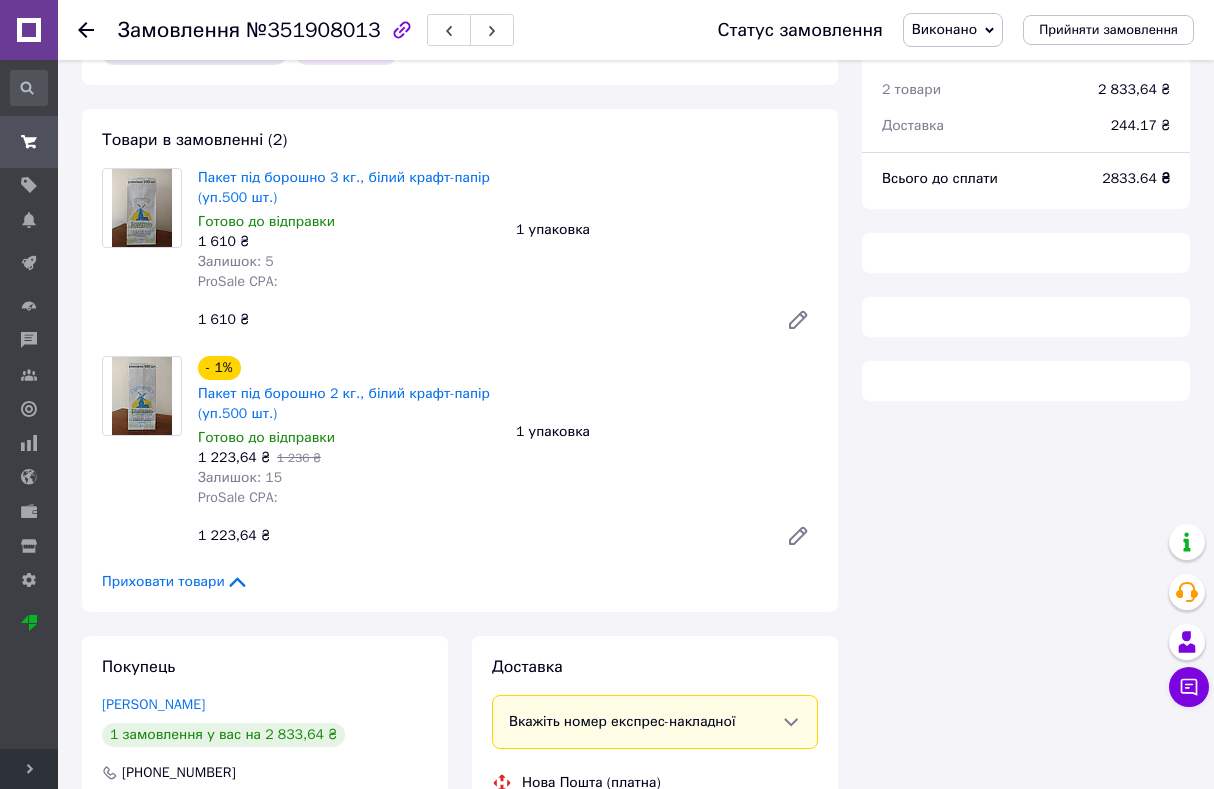 scroll, scrollTop: 200, scrollLeft: 0, axis: vertical 